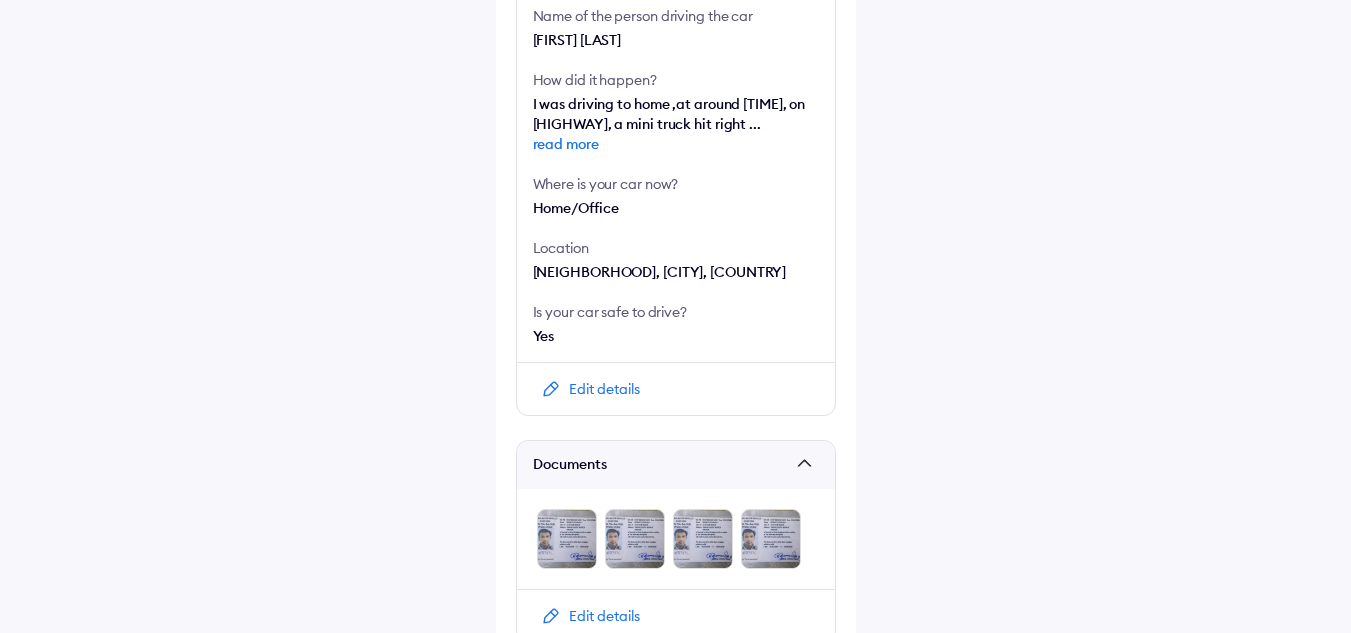 scroll, scrollTop: 894, scrollLeft: 0, axis: vertical 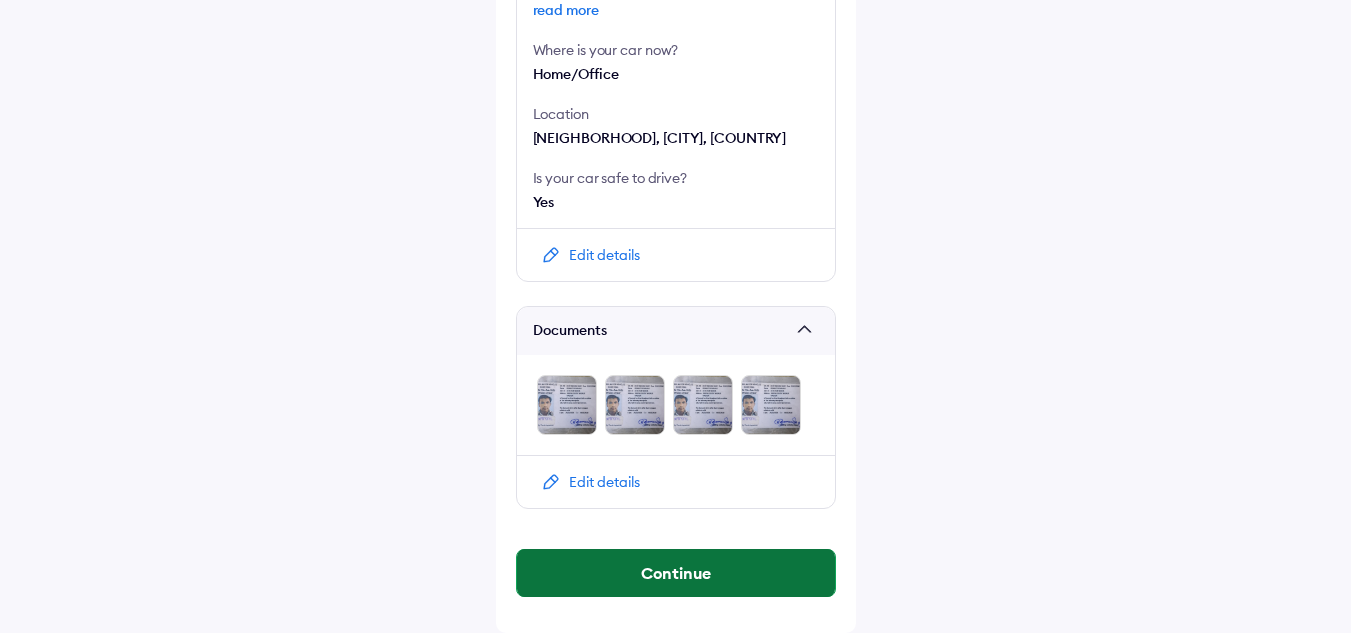 click on "Continue" at bounding box center [676, 573] 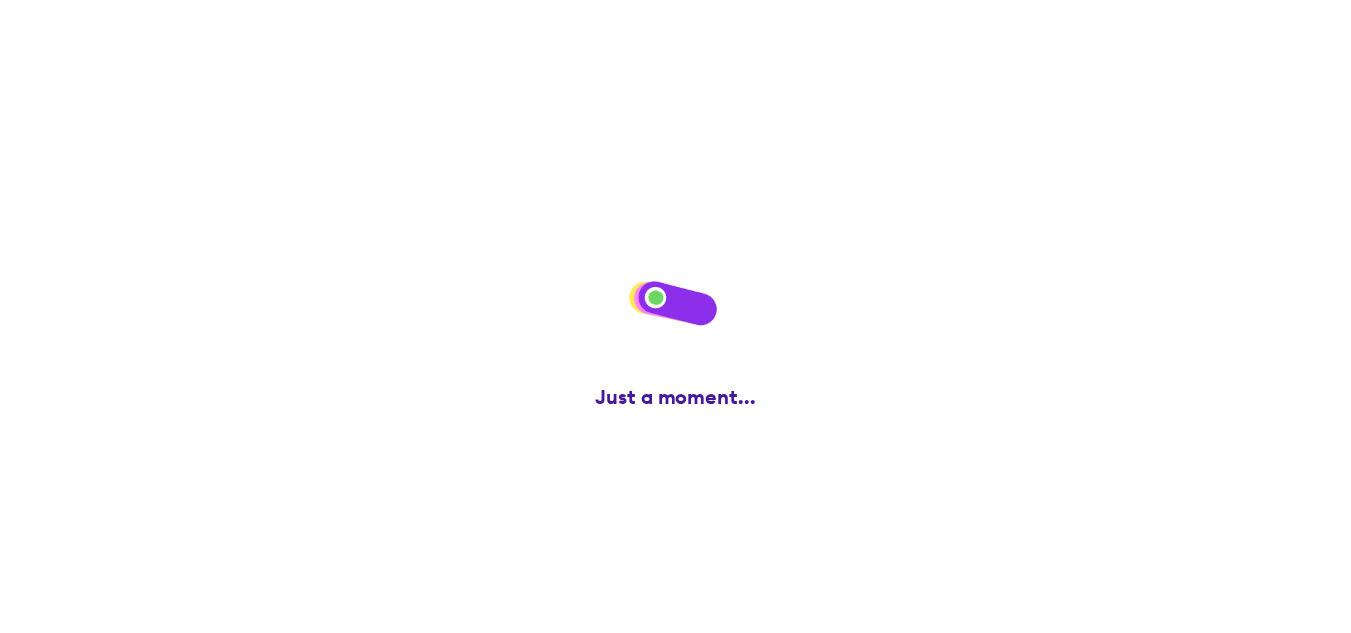 scroll, scrollTop: 0, scrollLeft: 0, axis: both 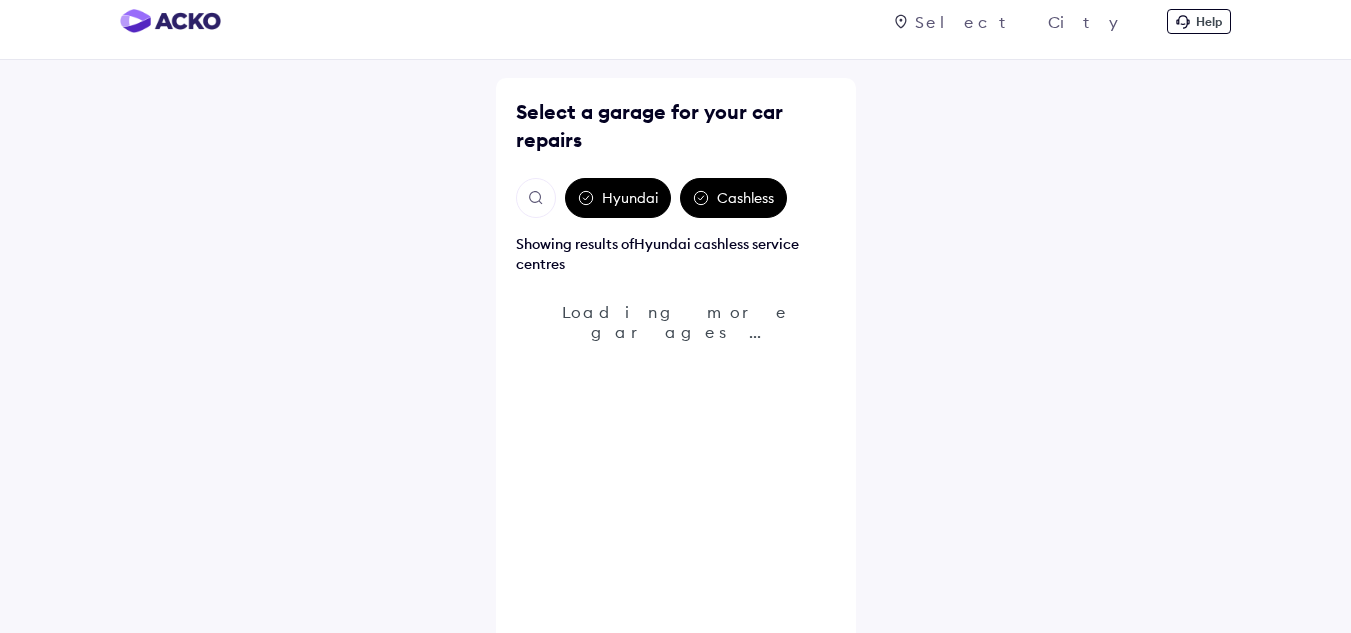 click at bounding box center (536, 198) 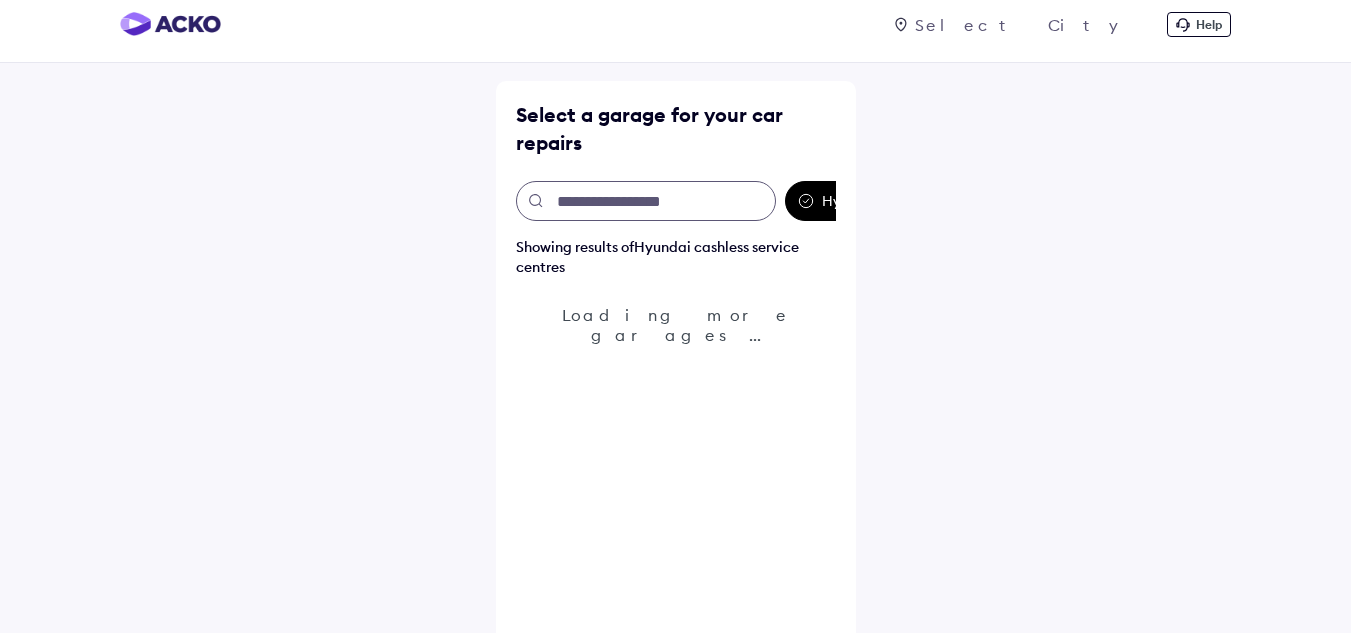 scroll, scrollTop: 58, scrollLeft: 0, axis: vertical 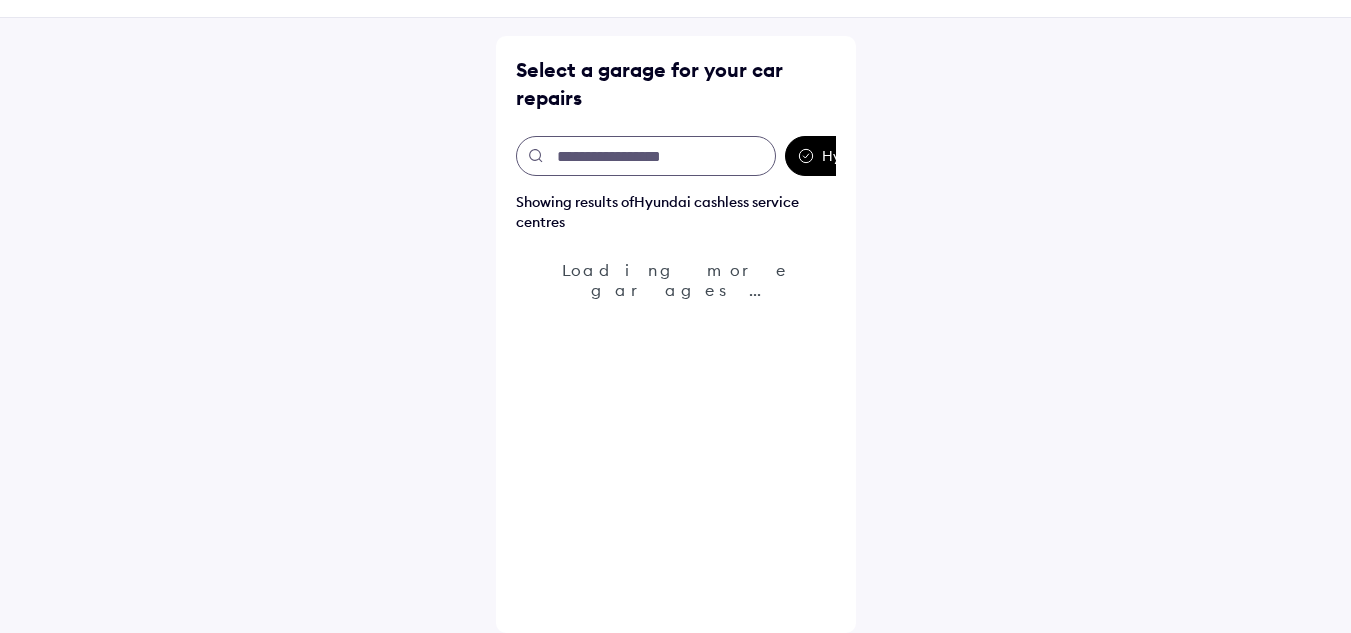 paste on "**********" 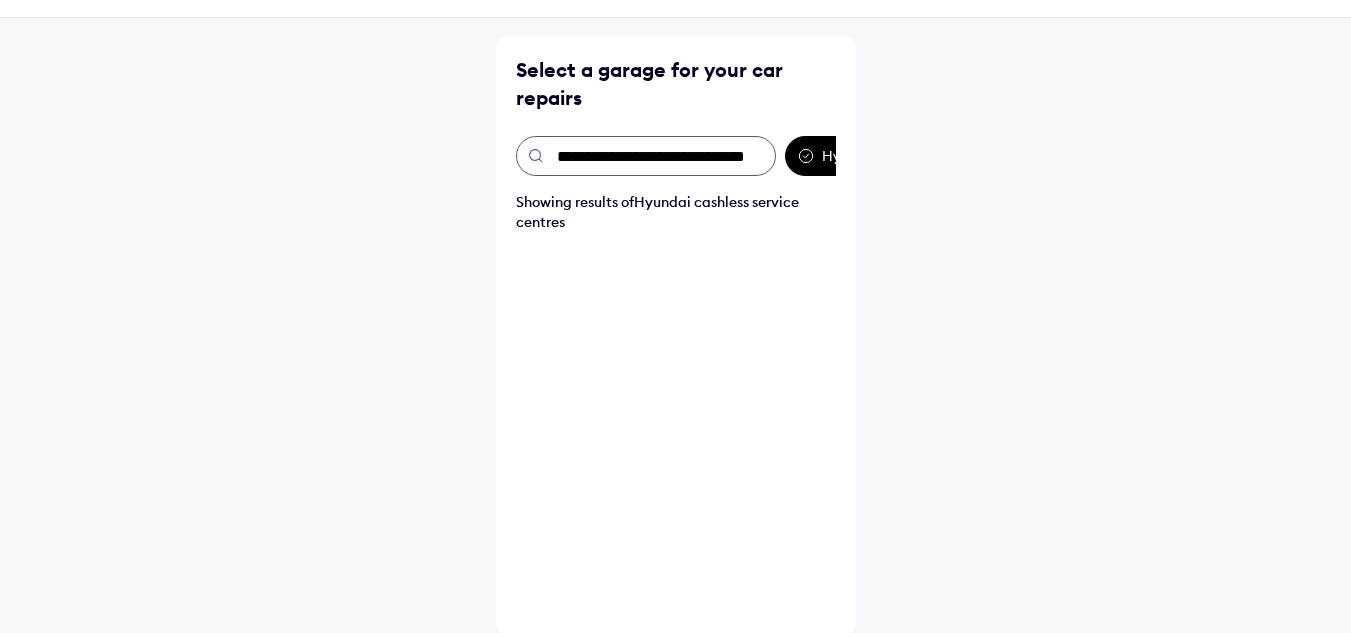 scroll, scrollTop: 0, scrollLeft: 0, axis: both 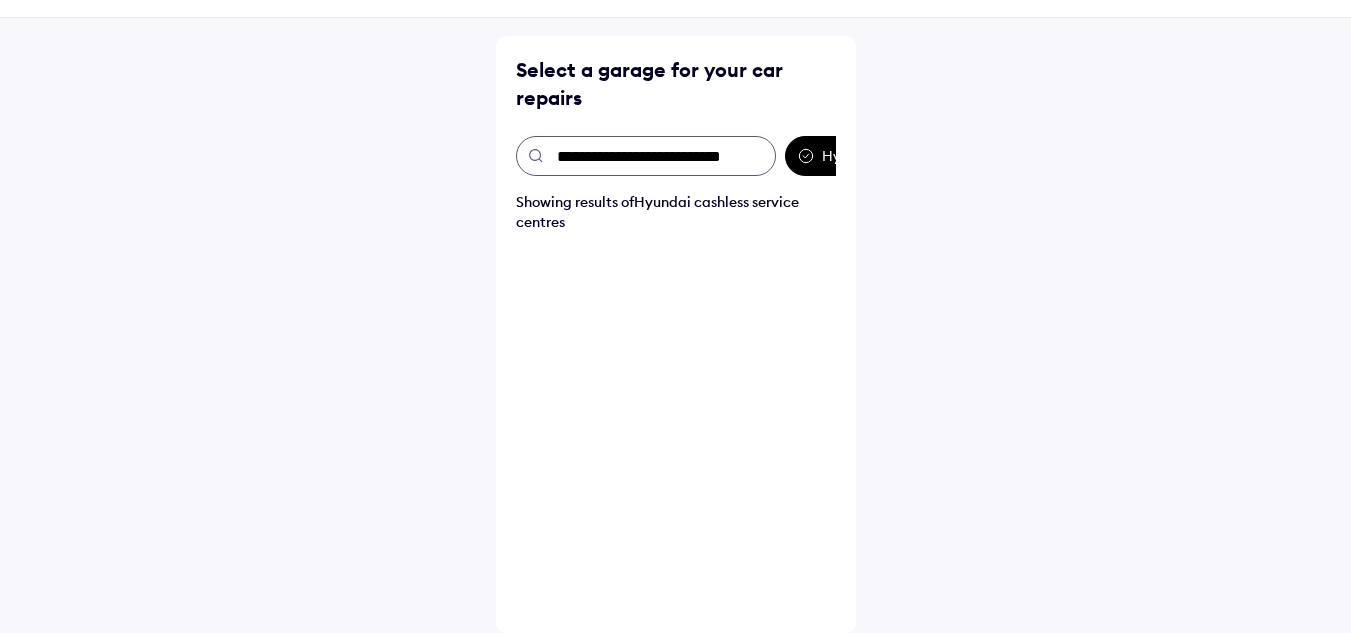 type on "**********" 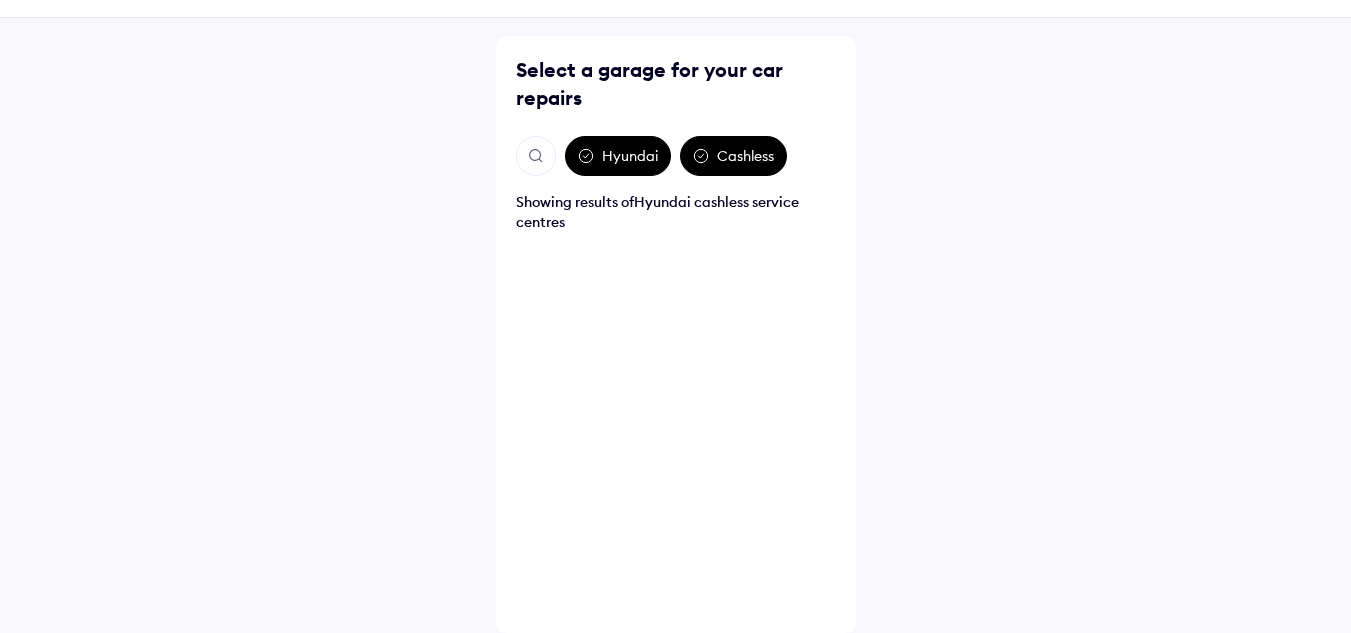 click at bounding box center (536, 156) 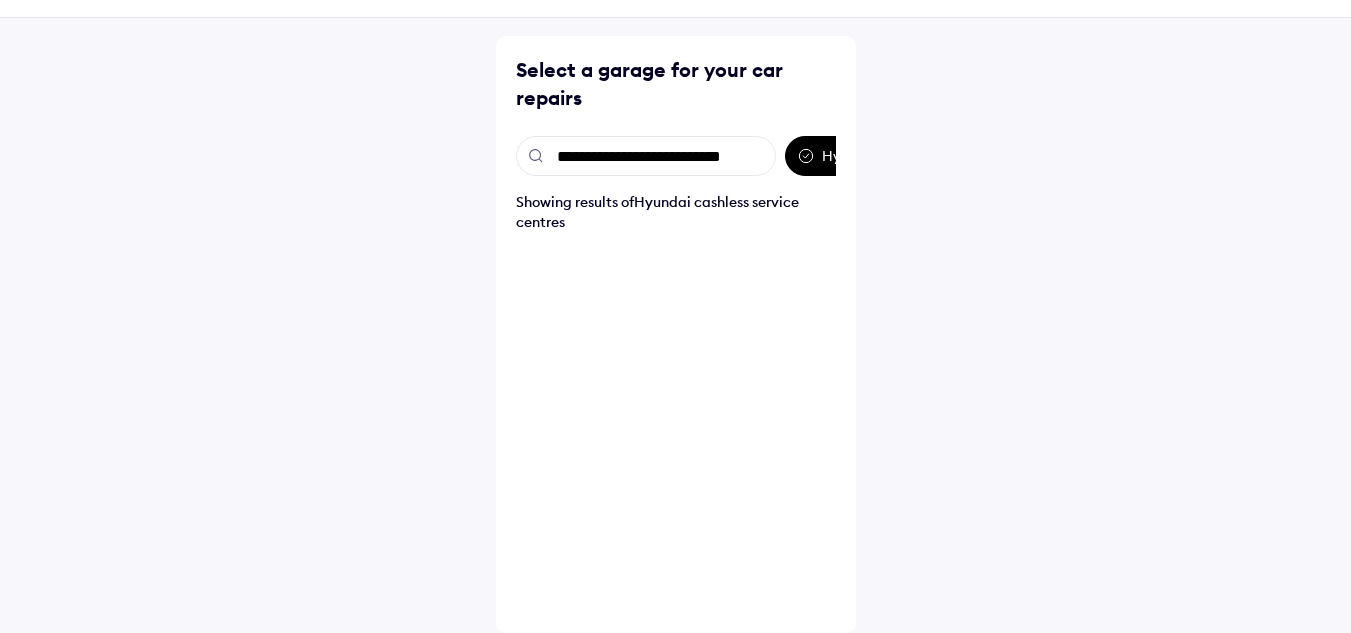 click at bounding box center [536, 156] 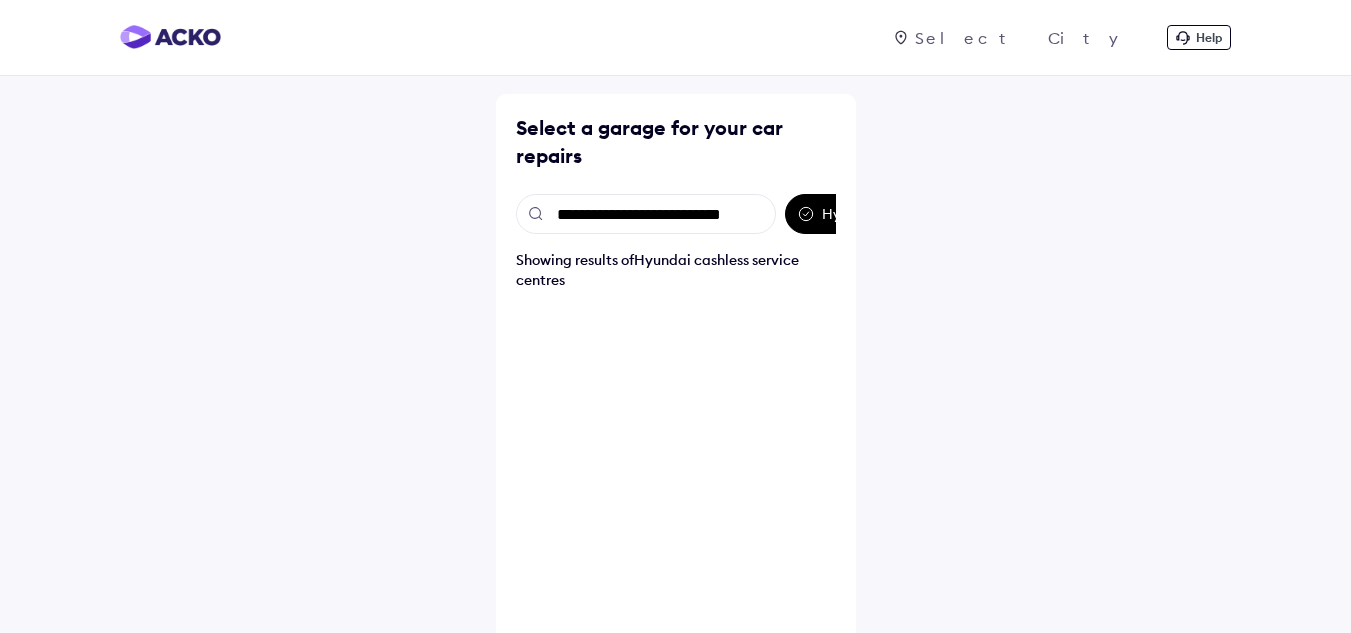 scroll, scrollTop: 58, scrollLeft: 0, axis: vertical 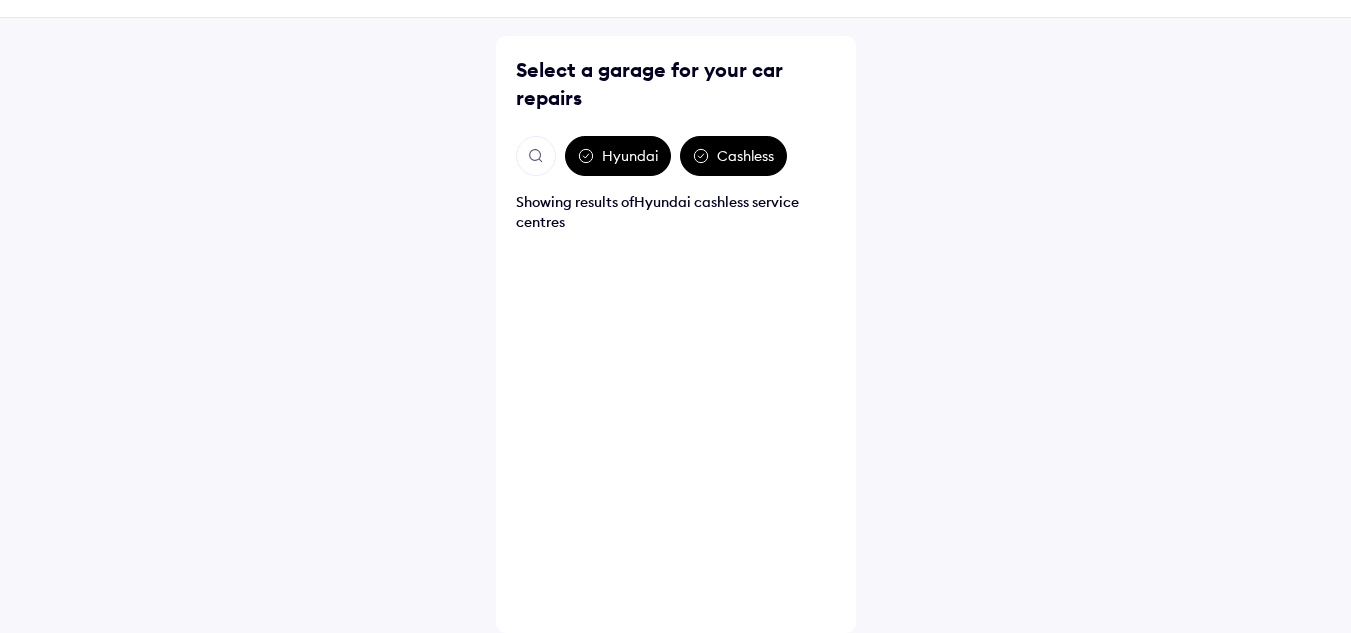 click on "Help Select a garage for your car repairs  Hyundai Cashless Showing results of  Hyundai   cashless   service centres" at bounding box center [675, 287] 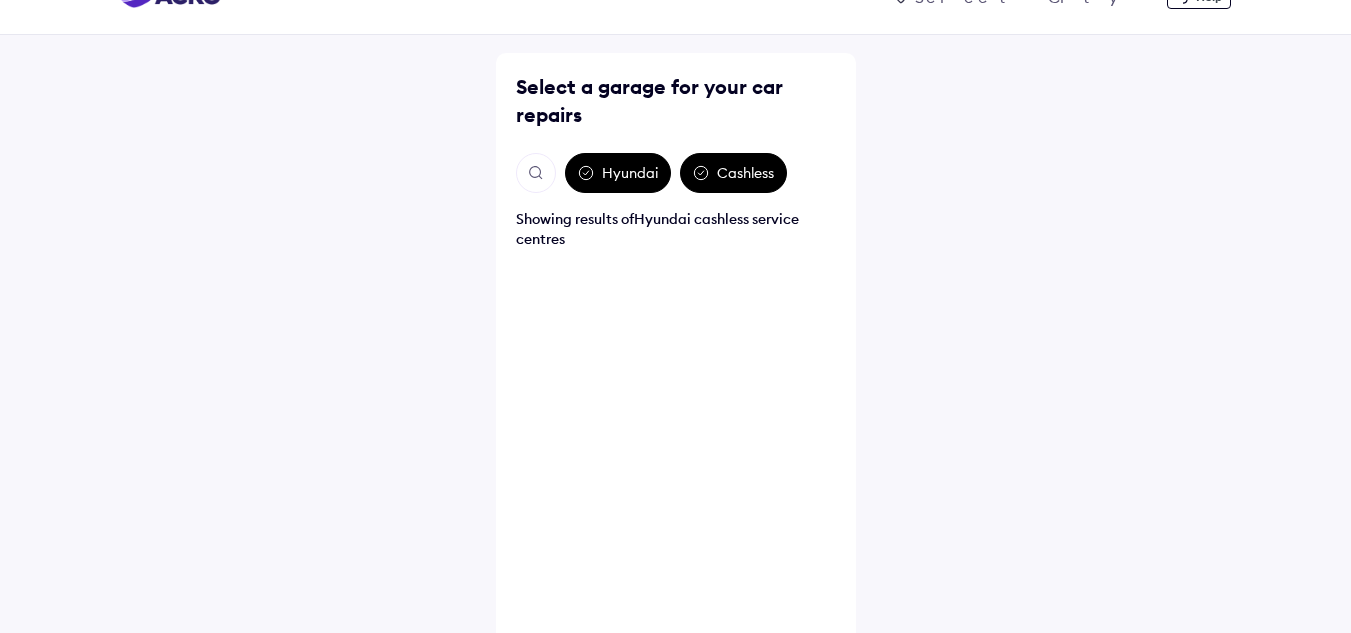 scroll, scrollTop: 43, scrollLeft: 0, axis: vertical 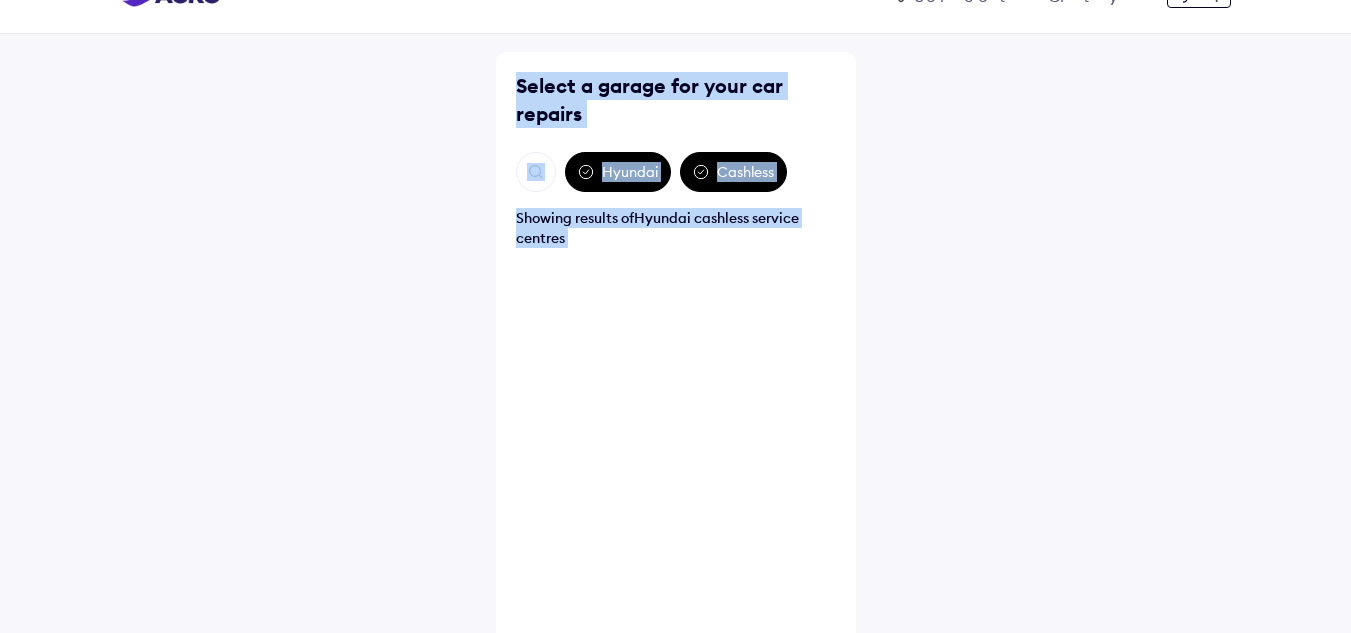 drag, startPoint x: 506, startPoint y: 62, endPoint x: 761, endPoint y: 357, distance: 389.93588 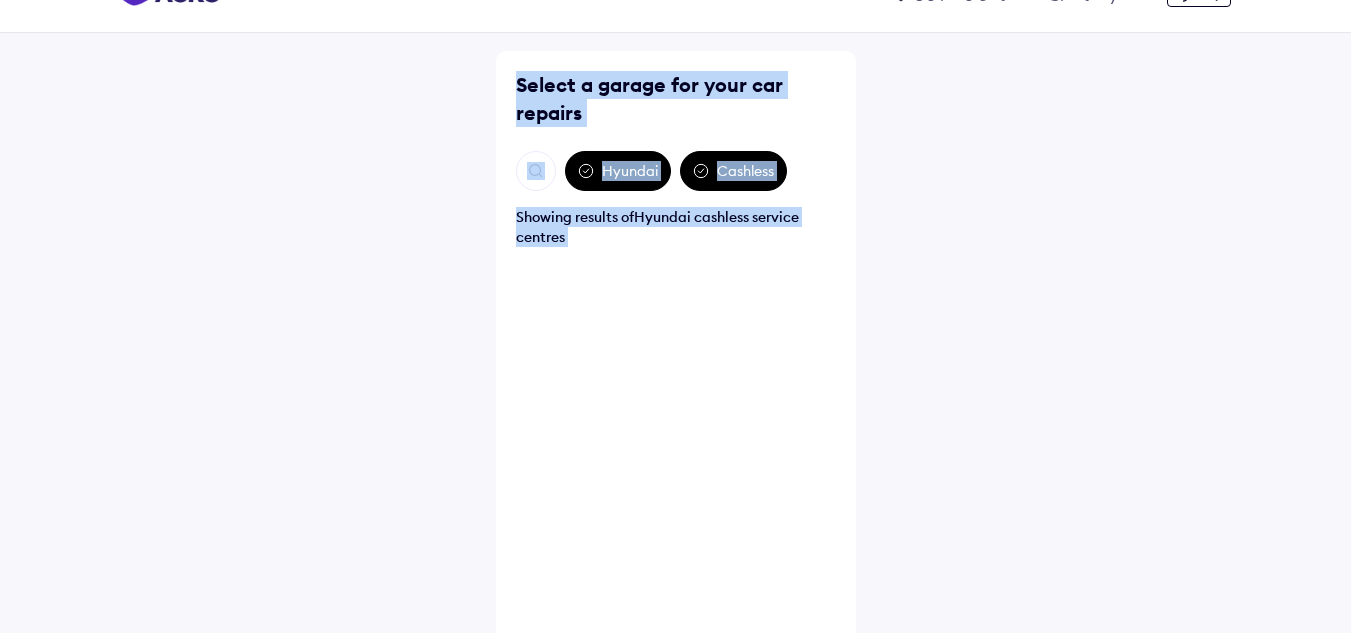 drag, startPoint x: 590, startPoint y: 327, endPoint x: 590, endPoint y: 259, distance: 68 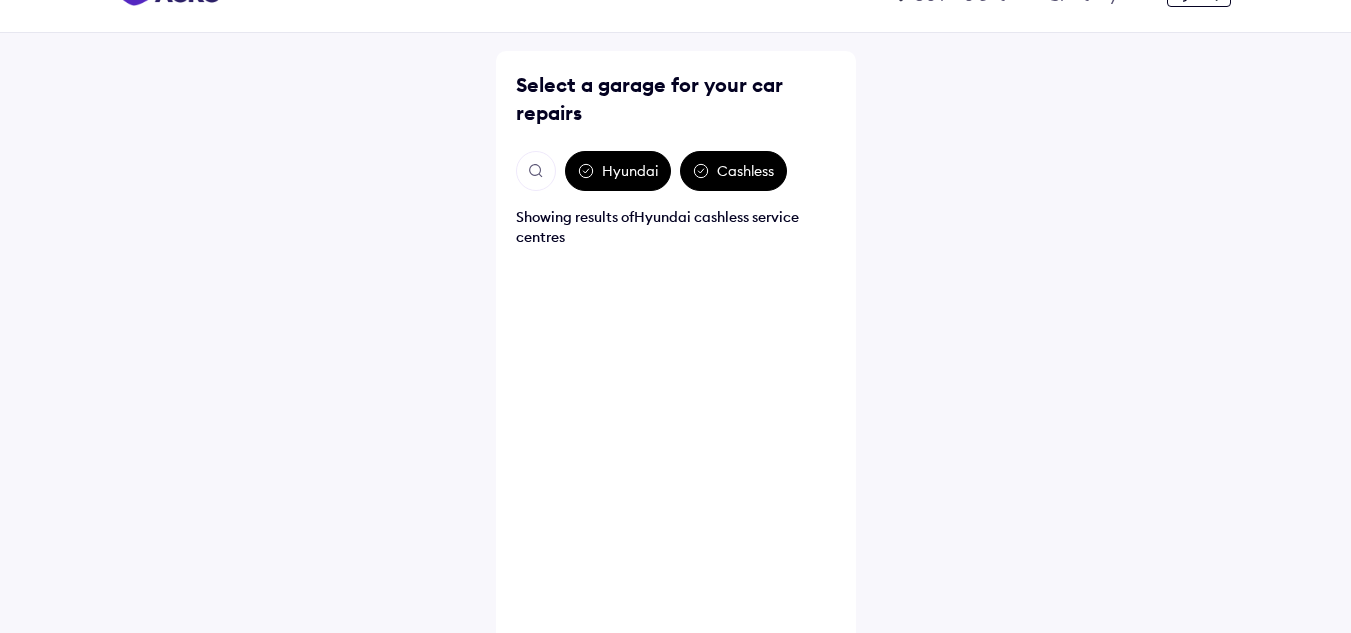 click at bounding box center (536, 171) 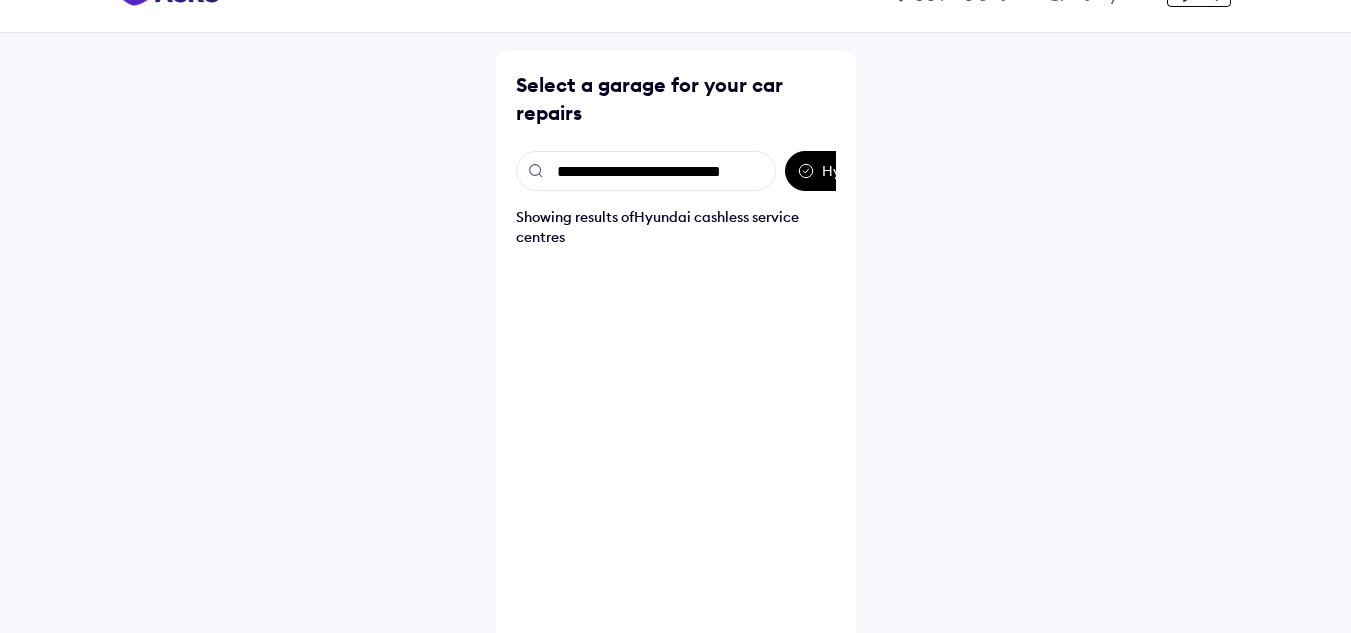 scroll, scrollTop: 0, scrollLeft: 4, axis: horizontal 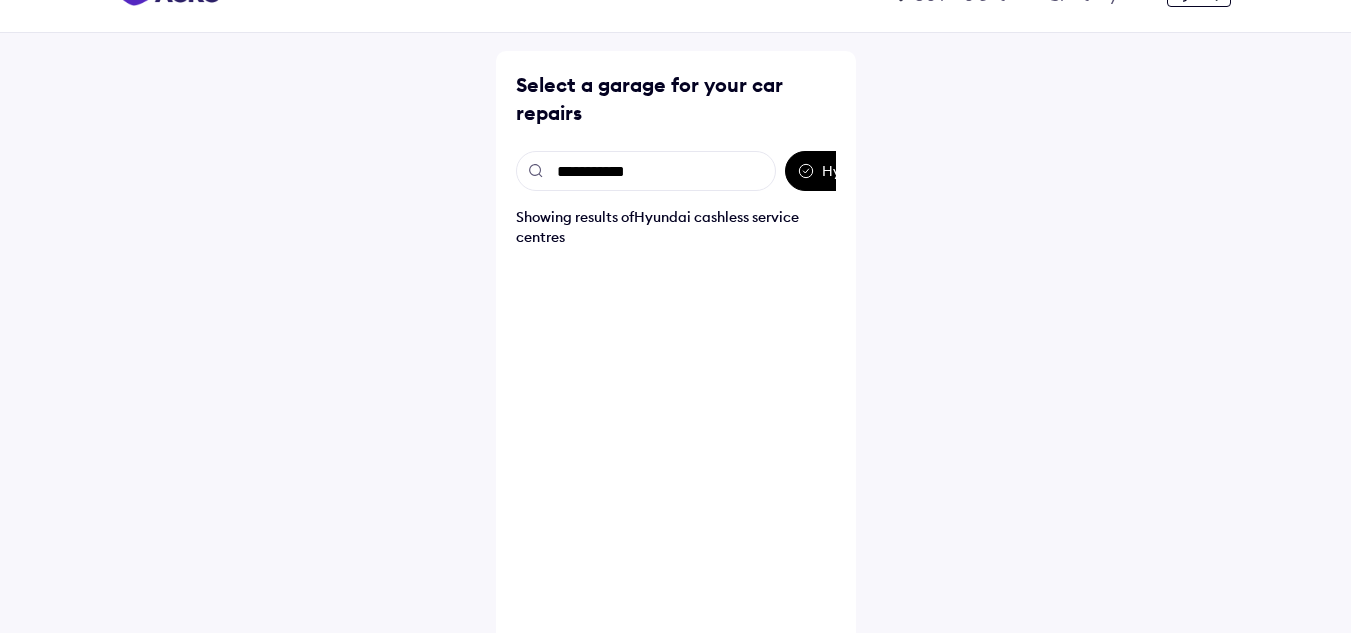 type on "**********" 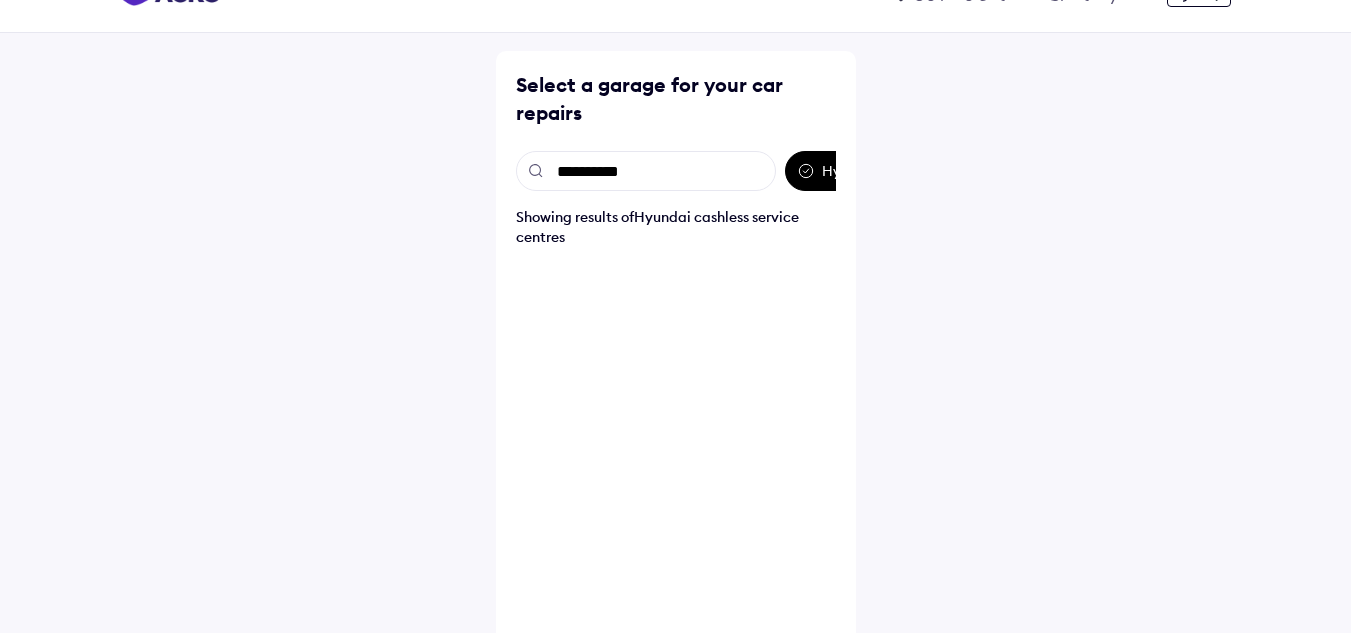 drag, startPoint x: 622, startPoint y: 178, endPoint x: 815, endPoint y: 171, distance: 193.1269 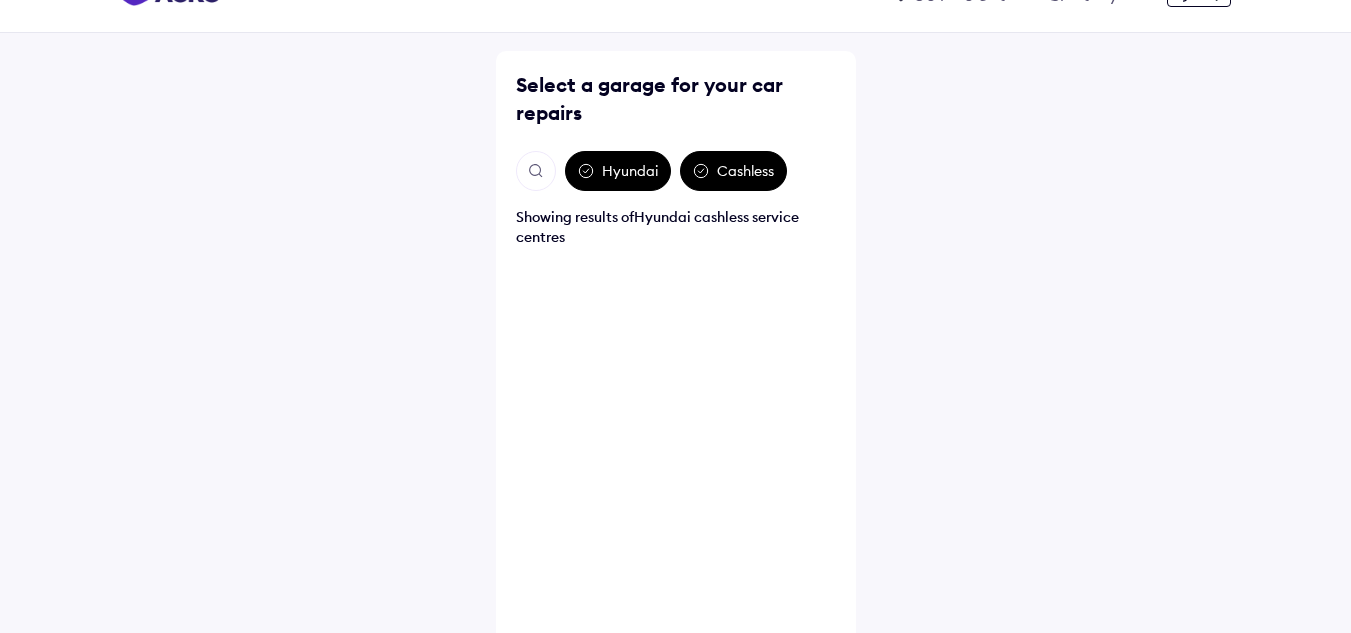click on "Hyundai Cashless" at bounding box center (676, 171) 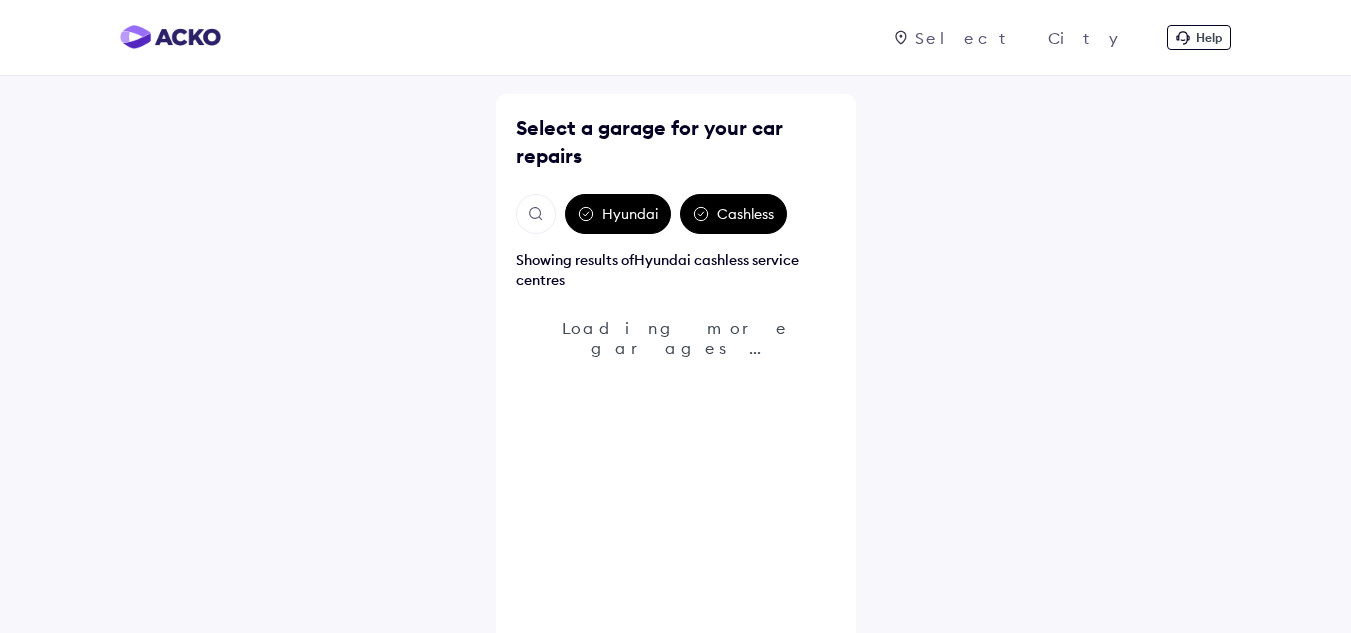 scroll, scrollTop: 43, scrollLeft: 0, axis: vertical 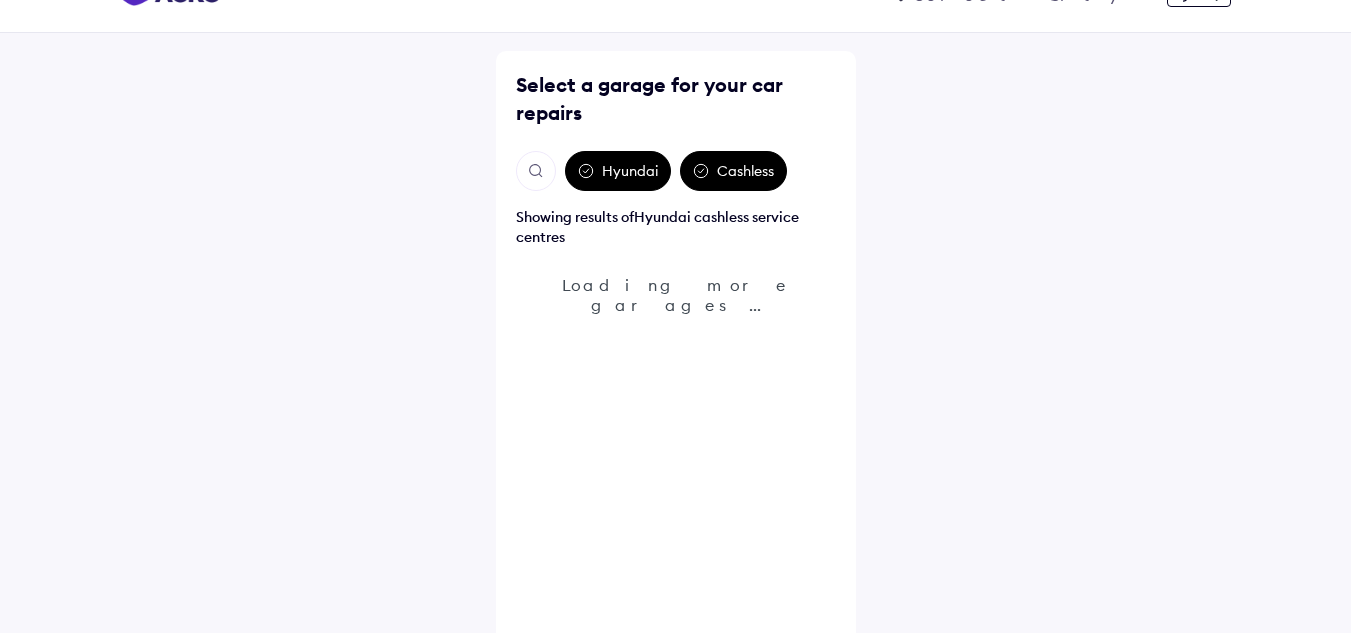 click on "Cashless" at bounding box center [733, 171] 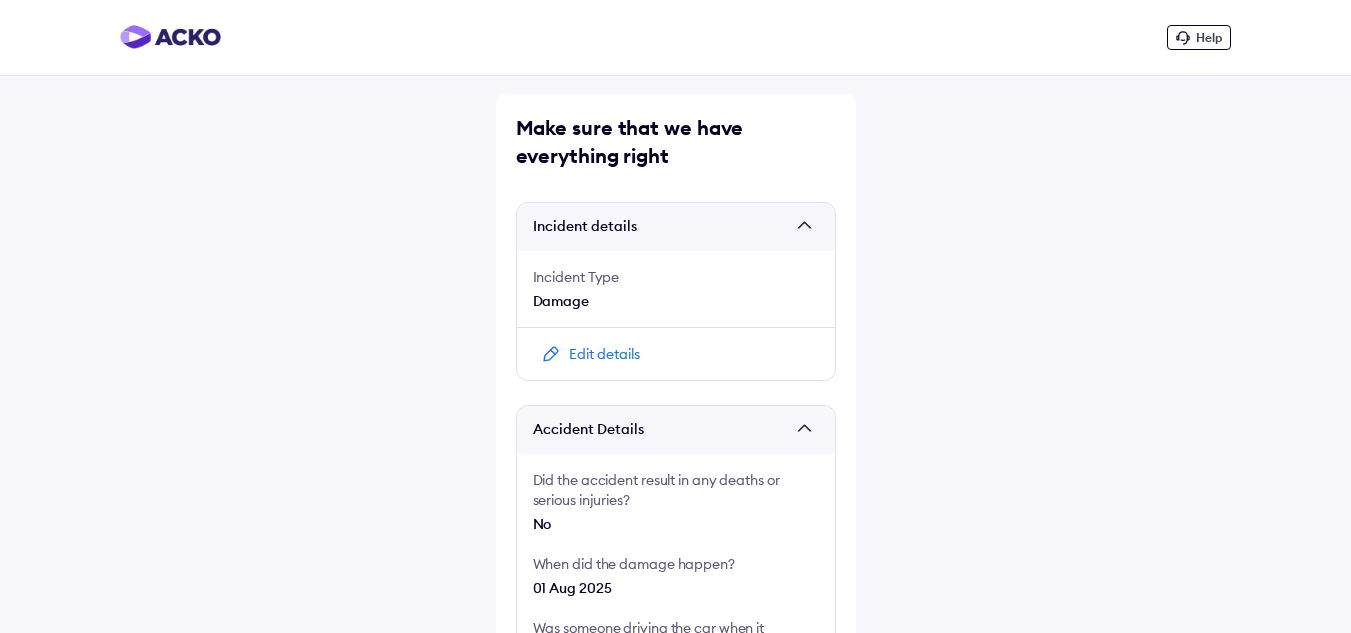 scroll, scrollTop: 894, scrollLeft: 0, axis: vertical 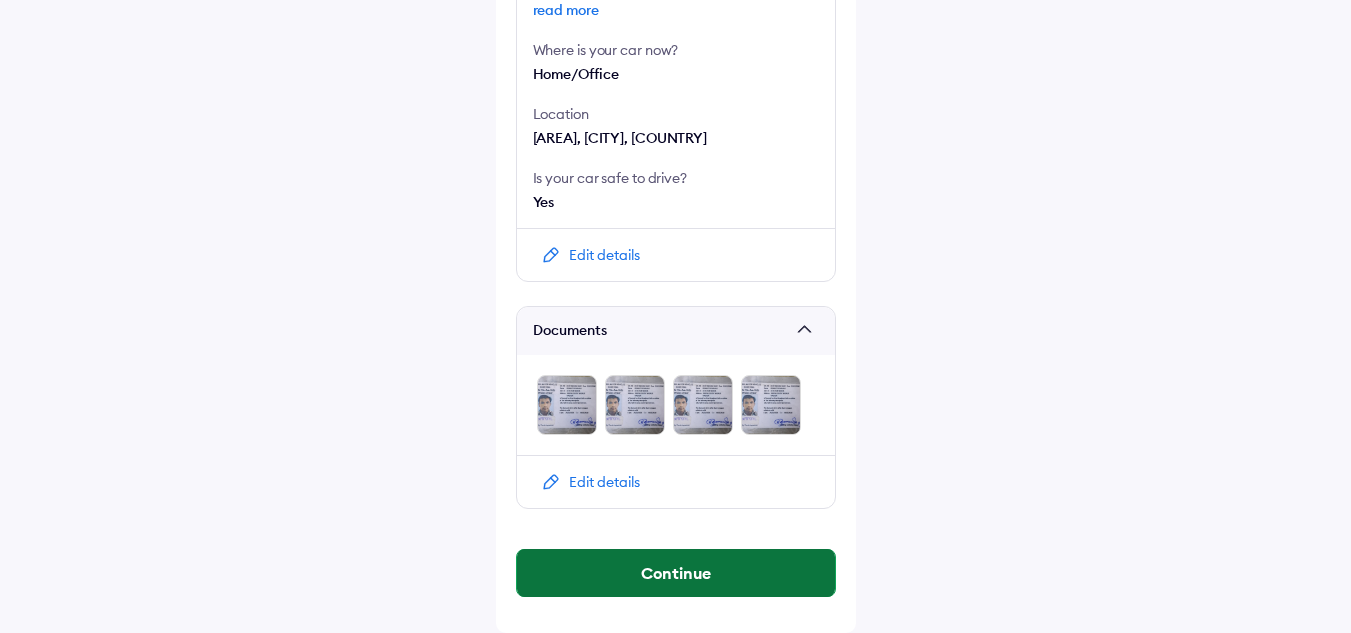 click on "Continue" at bounding box center (676, 573) 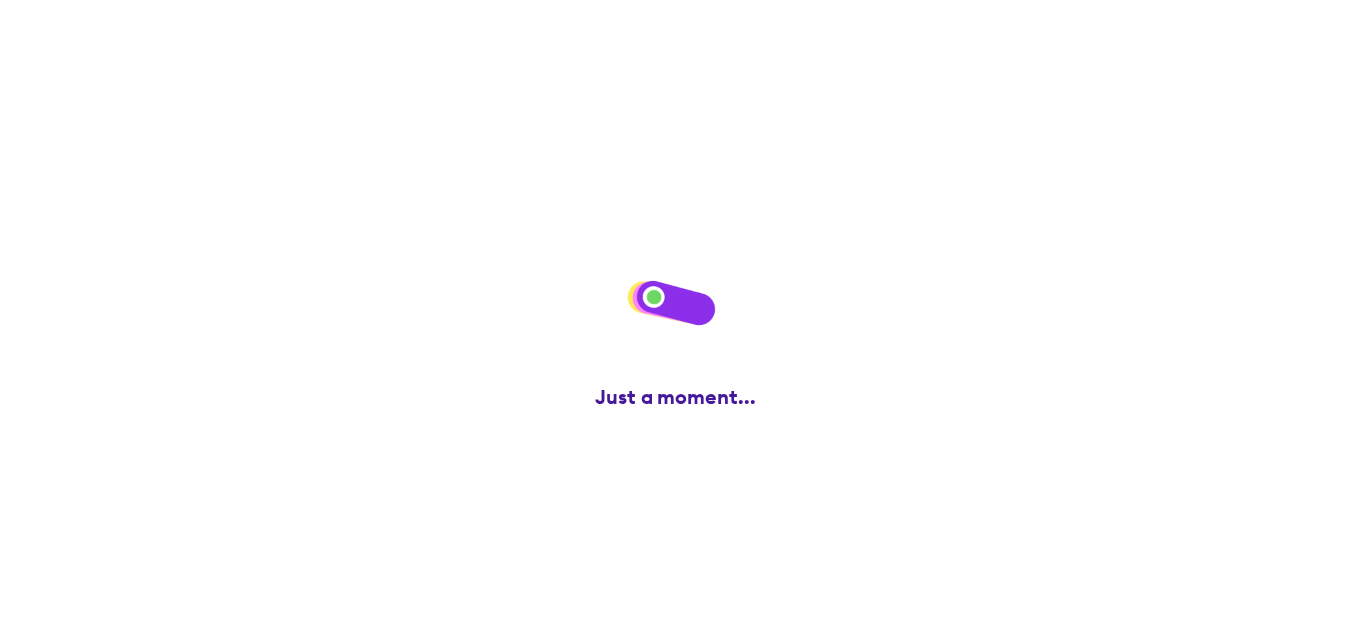scroll, scrollTop: 0, scrollLeft: 0, axis: both 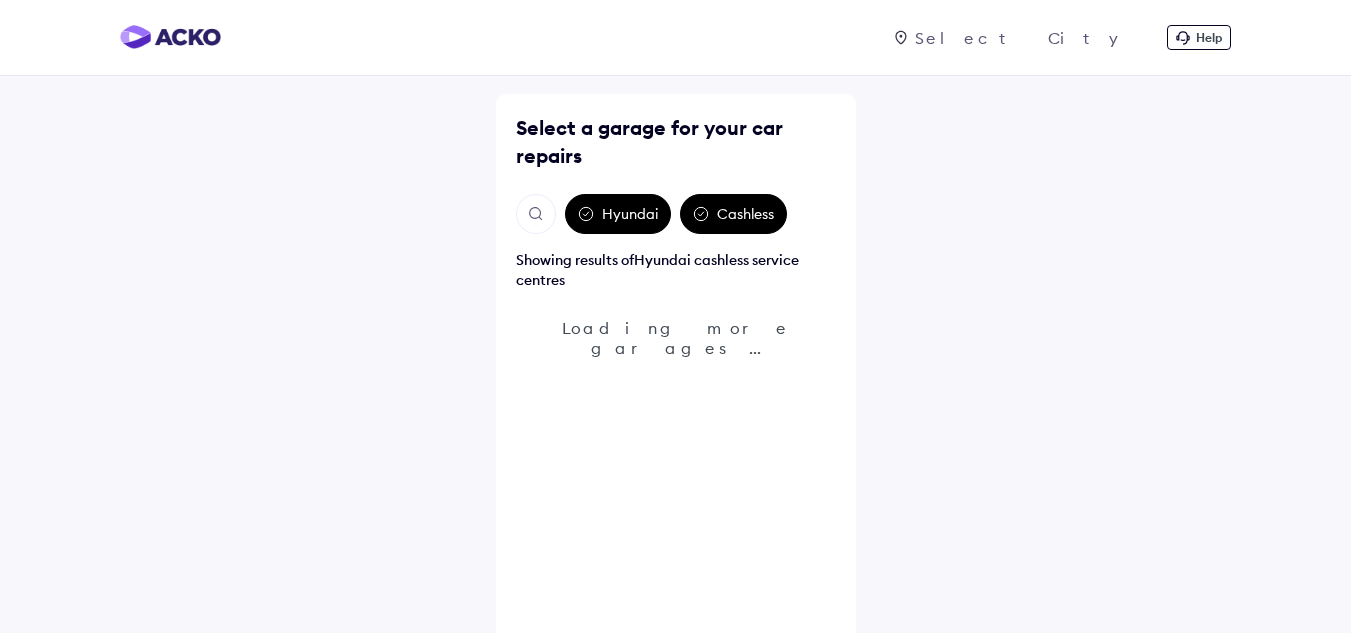 click on "Hyundai" at bounding box center [618, 214] 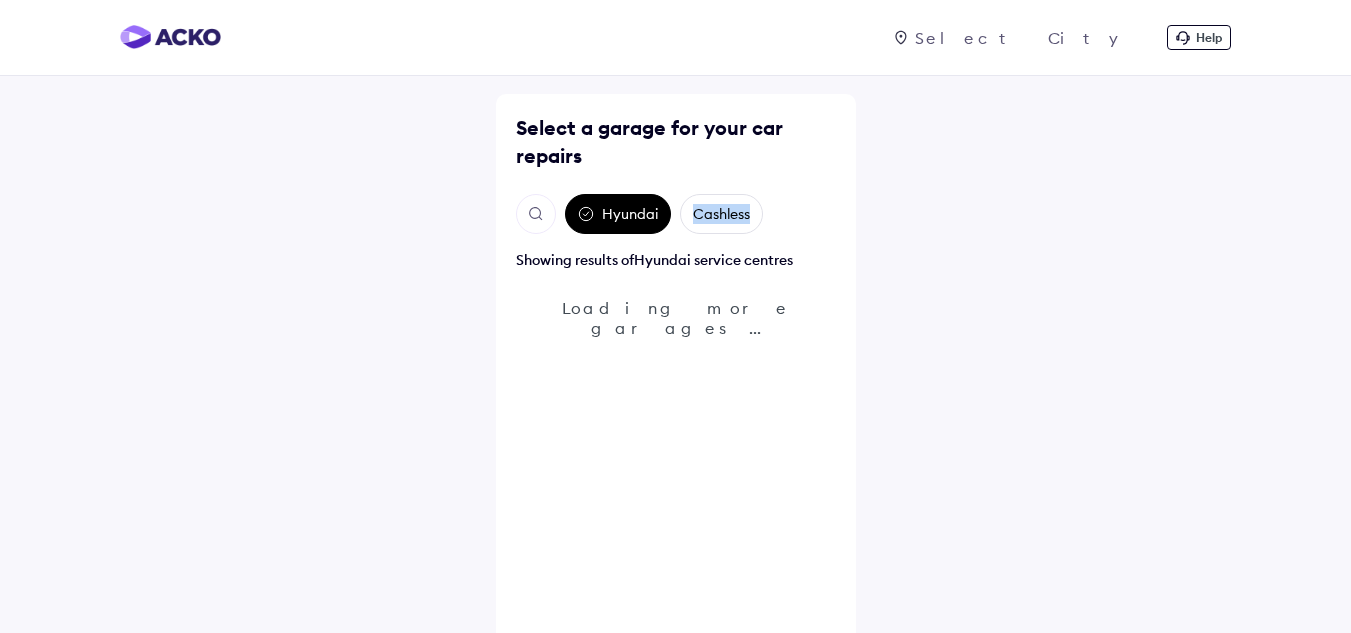 click on "Cashless" at bounding box center (721, 214) 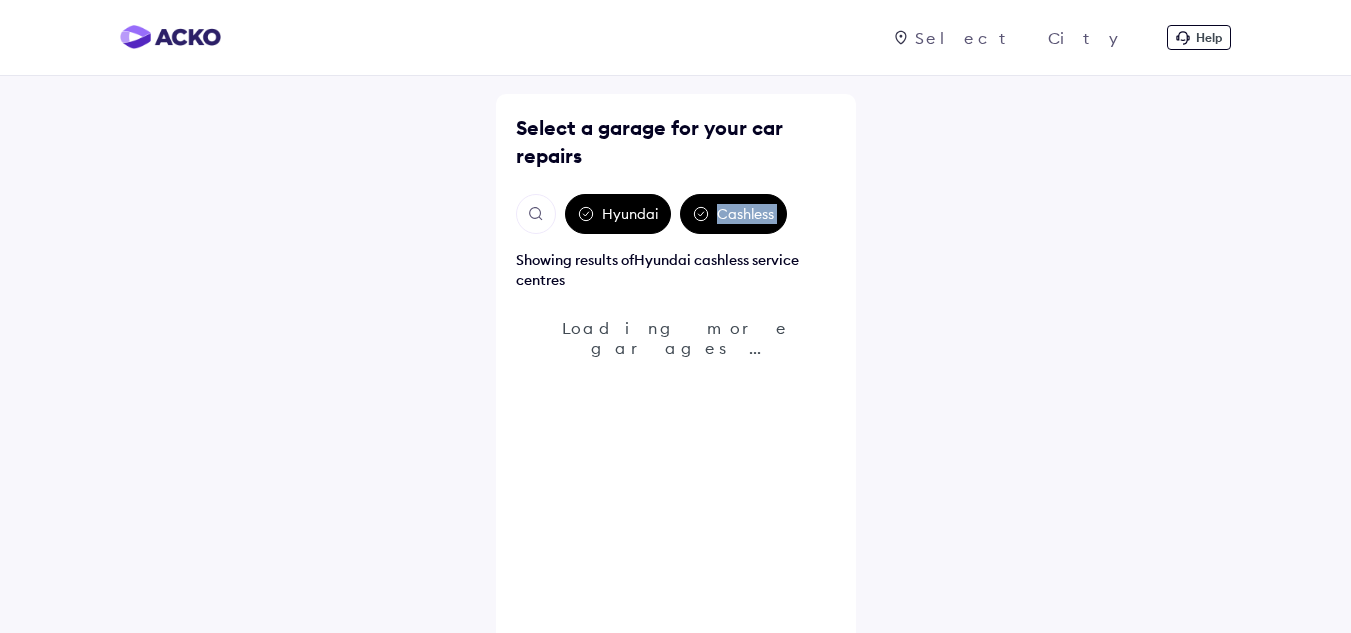 click on "Cashless" at bounding box center [733, 214] 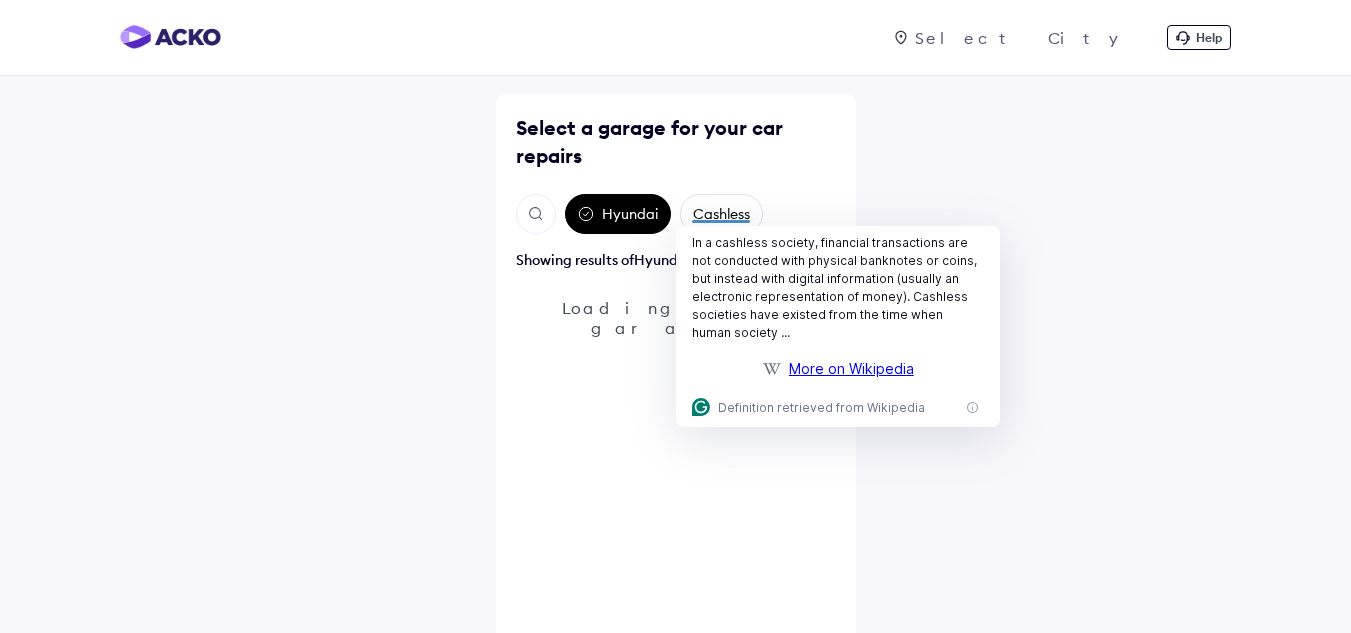 click on "Hyundai" at bounding box center [618, 214] 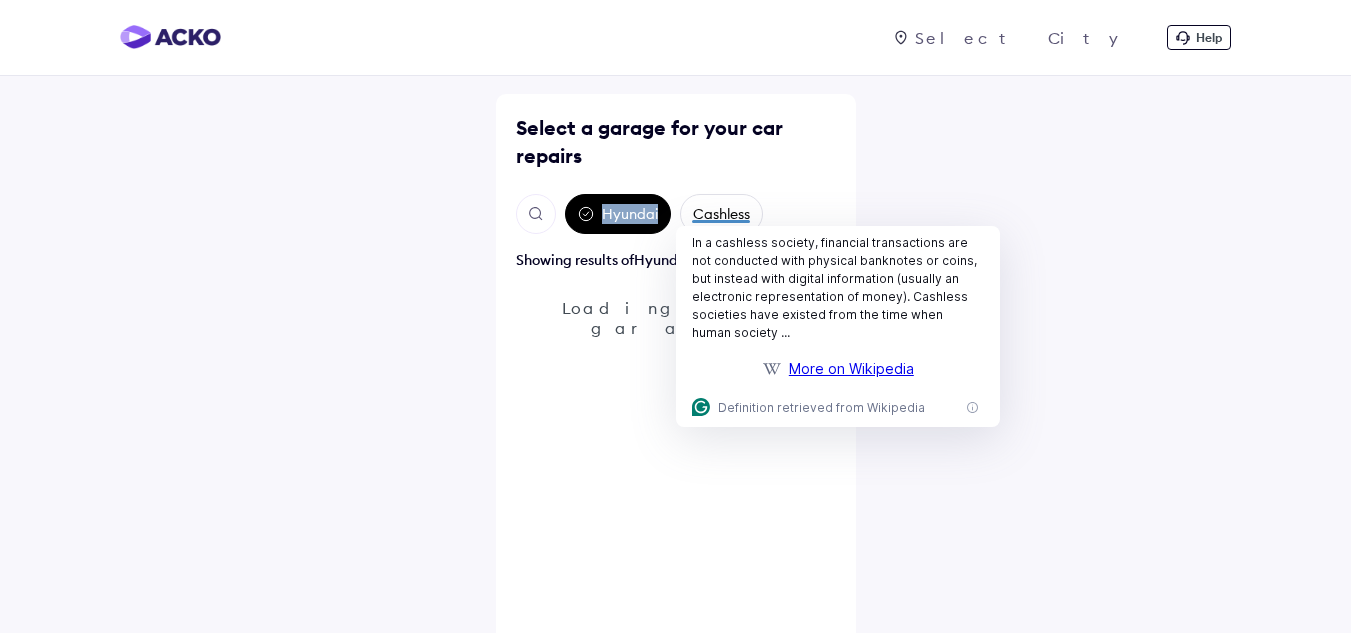 click on "Hyundai" at bounding box center (618, 214) 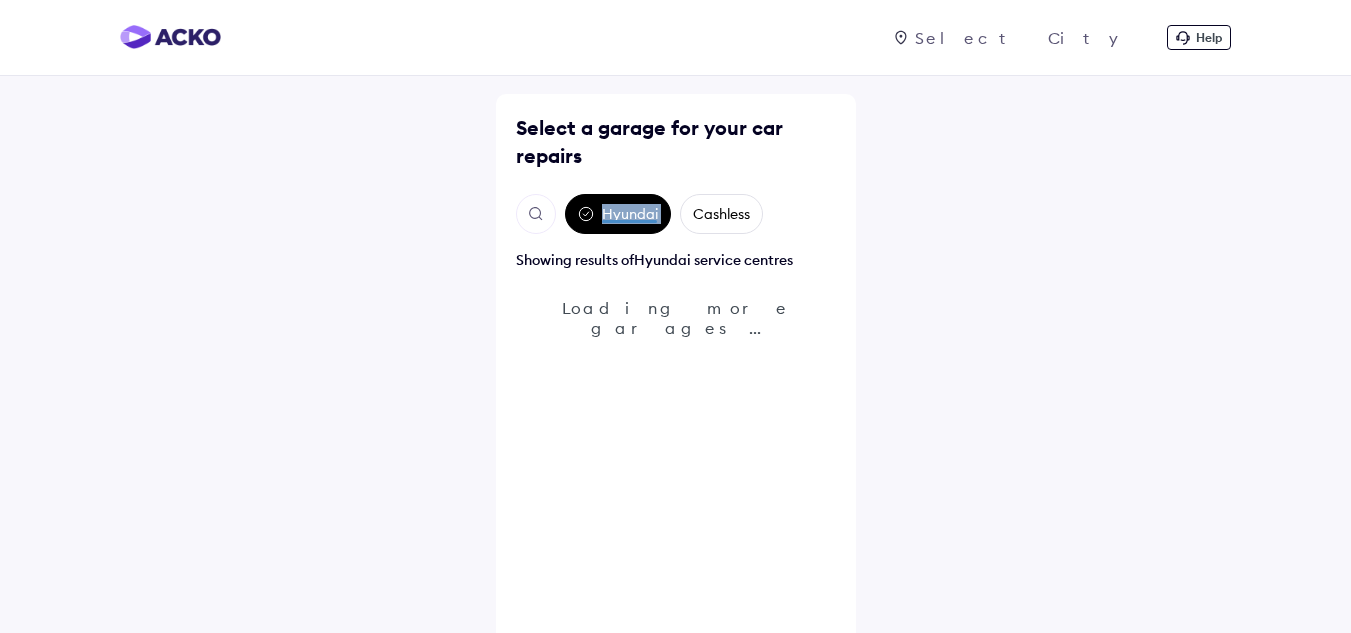 click on "Hyundai" at bounding box center (618, 214) 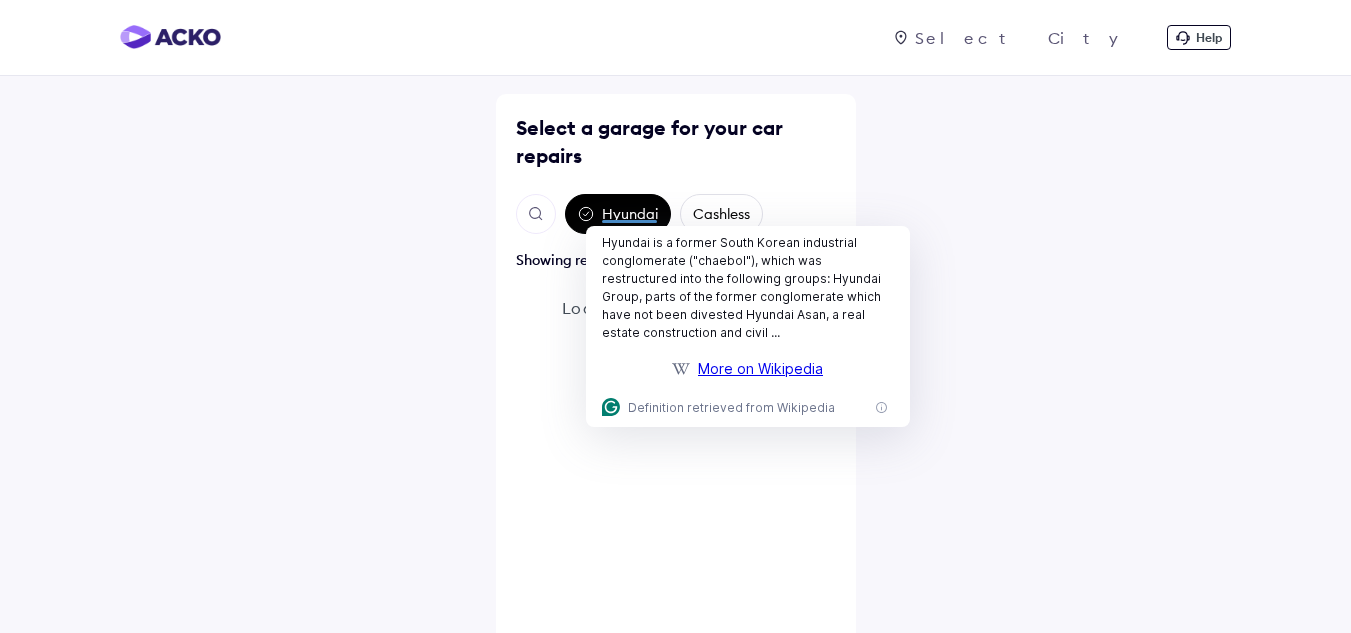 click on "Hyundai is a former South Korean industrial conglomerate ("chaebol"), which was restructured into the following groups:
Hyundai Group, parts of the former conglomerate which have not been divested
Hyundai Asan, a real estate construction and civil ..." 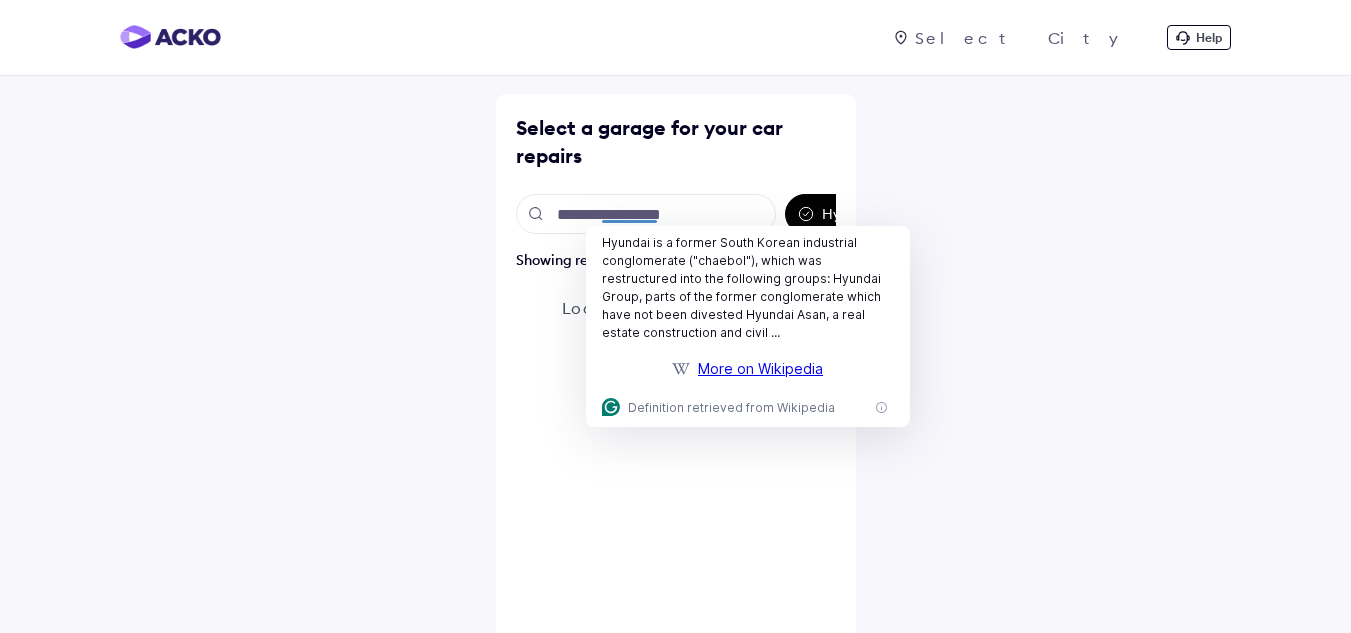 click at bounding box center [646, 214] 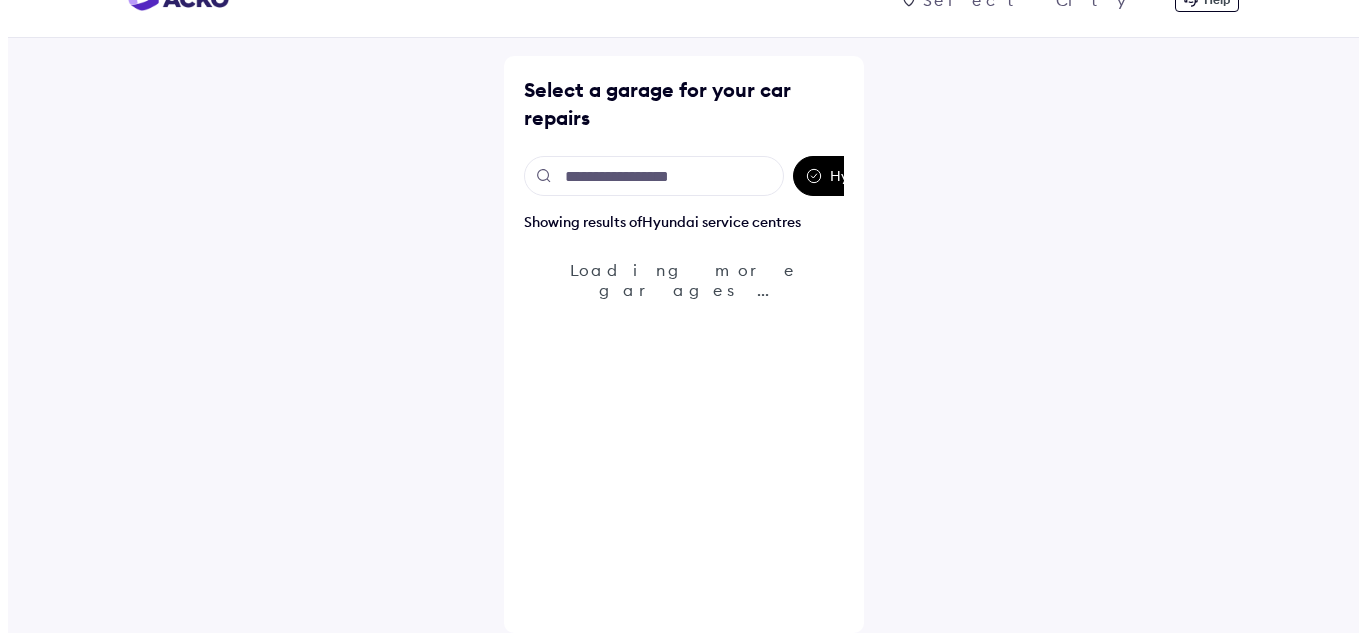 scroll, scrollTop: 0, scrollLeft: 0, axis: both 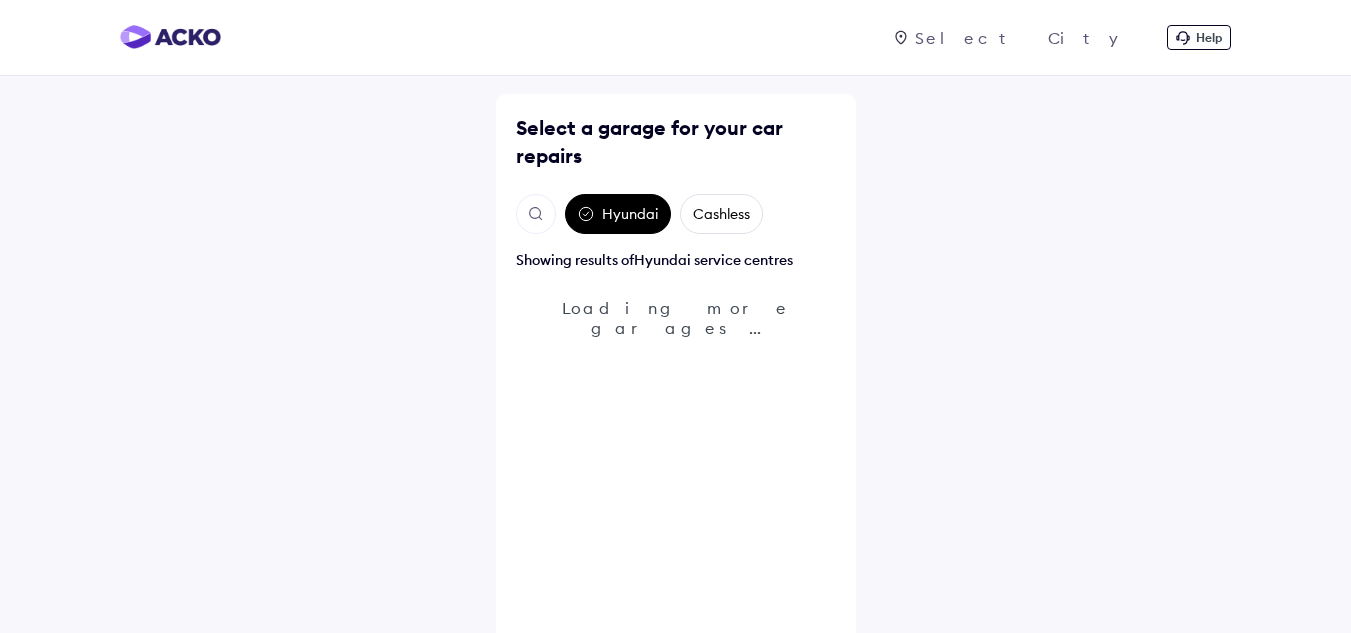 click at bounding box center [1028, 38] 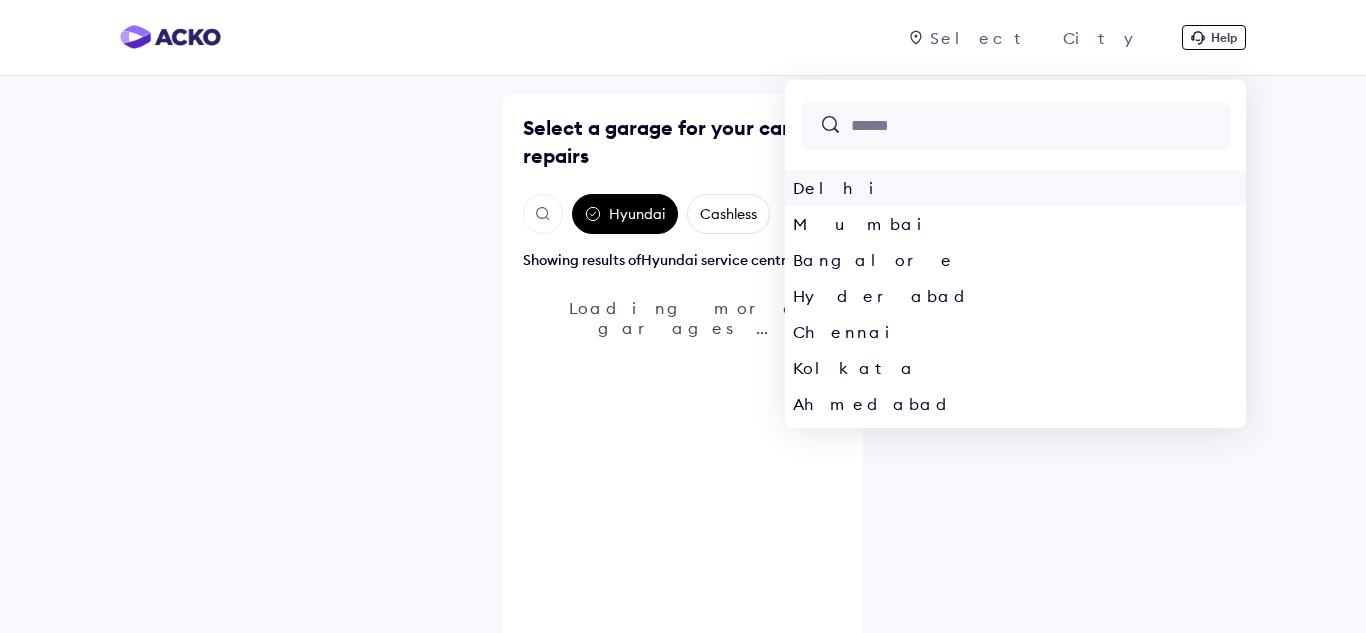 click on "Delhi" at bounding box center (1015, 188) 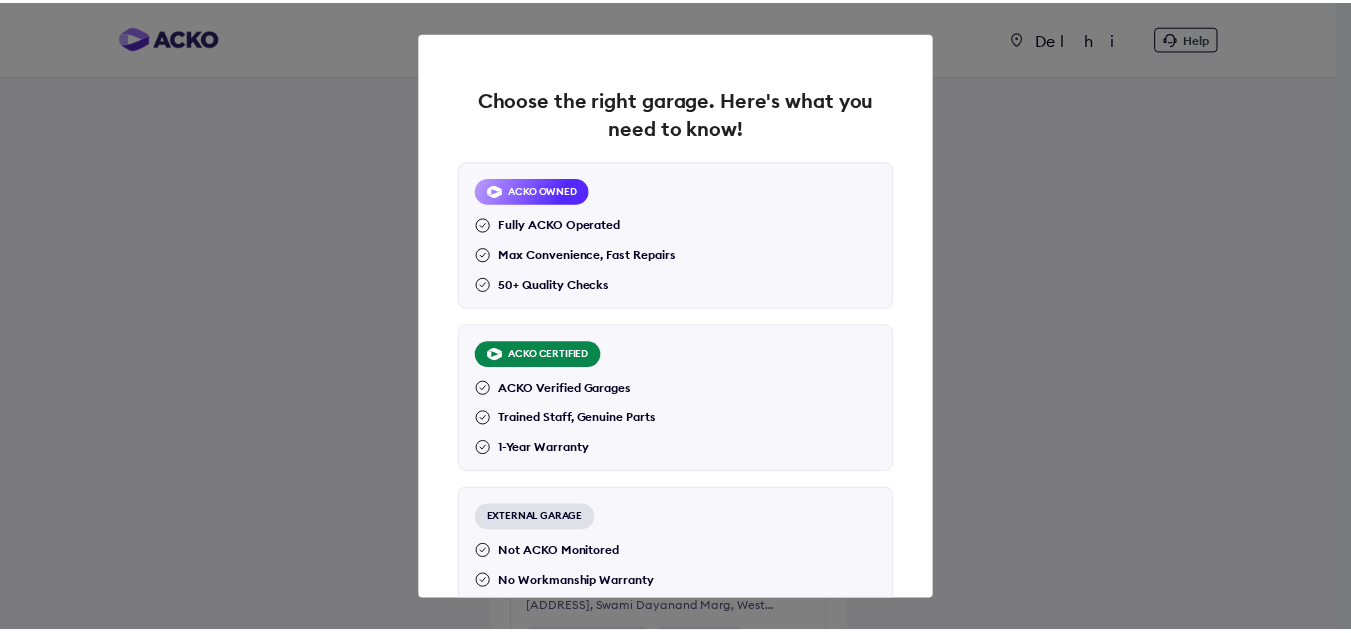 scroll, scrollTop: 216, scrollLeft: 0, axis: vertical 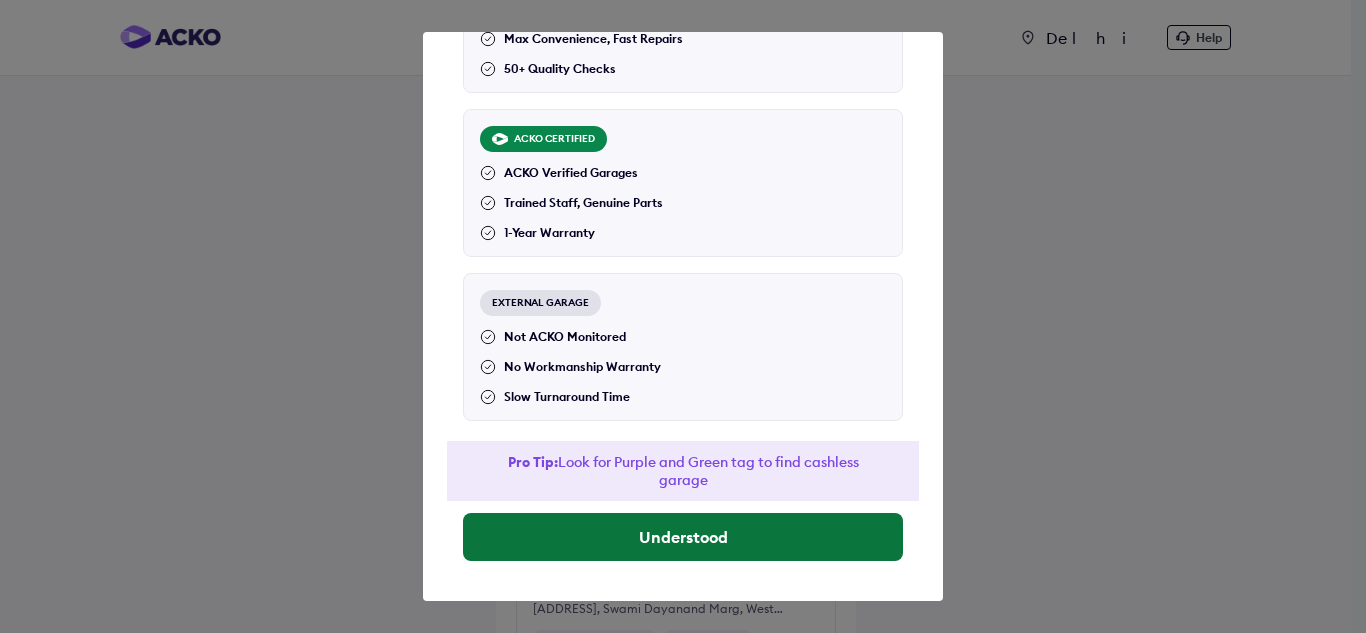 click on "Understood" at bounding box center [683, 537] 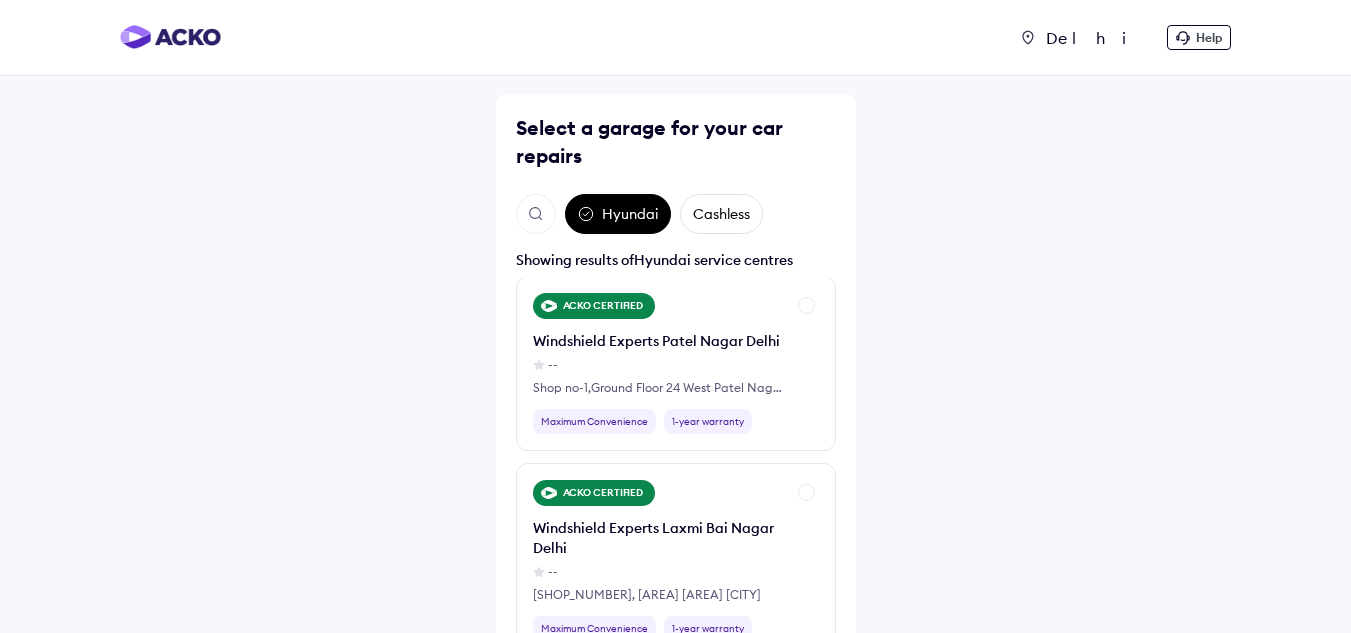 scroll, scrollTop: 1882, scrollLeft: 0, axis: vertical 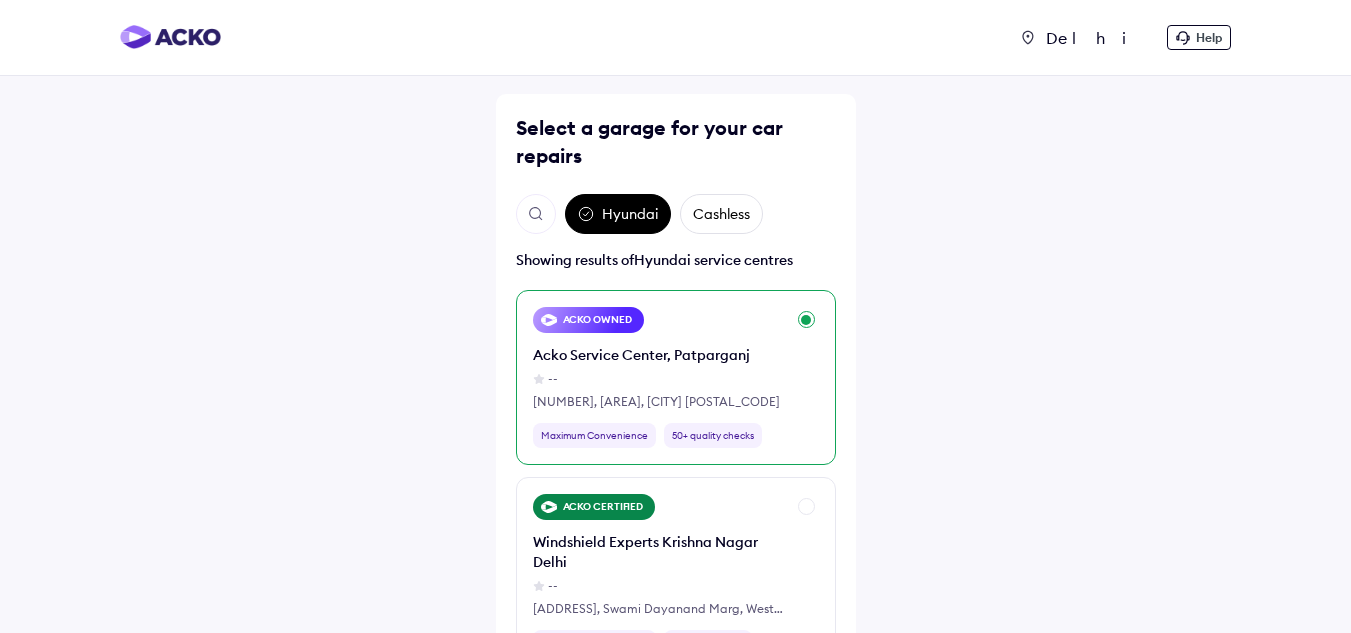 click on "[NUMBER], [AREA], [CITY] [POSTAL_CODE]" at bounding box center (656, 402) 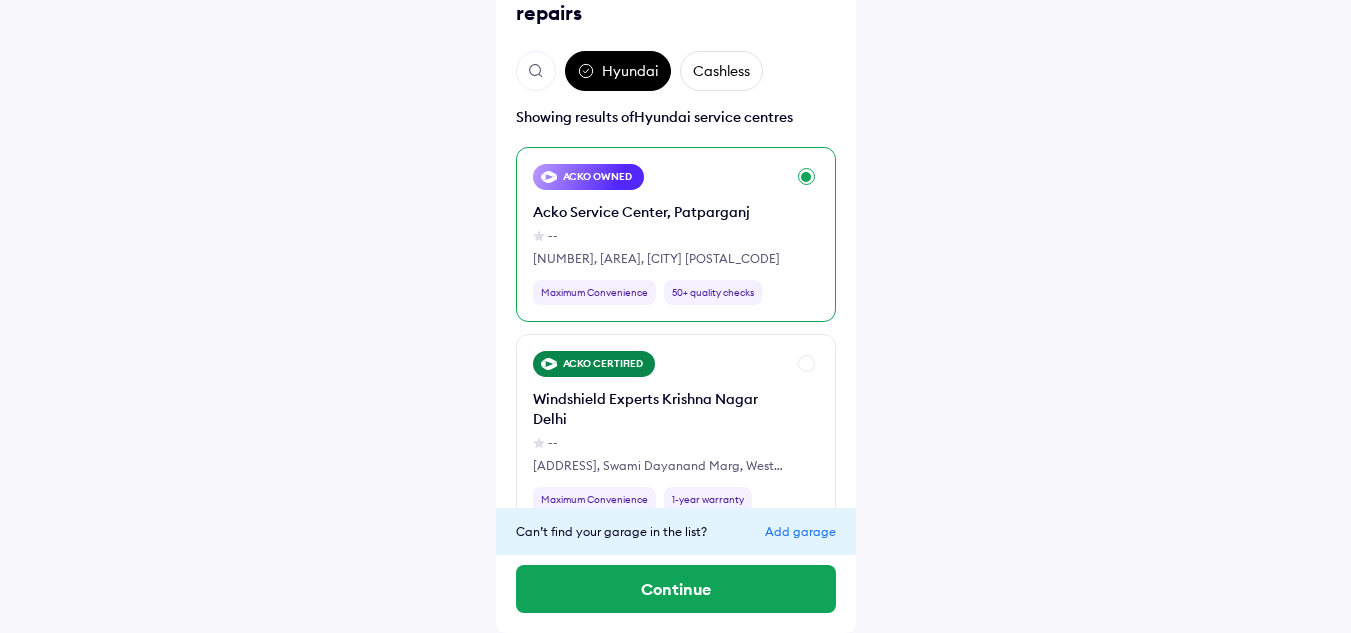 scroll, scrollTop: 562, scrollLeft: 0, axis: vertical 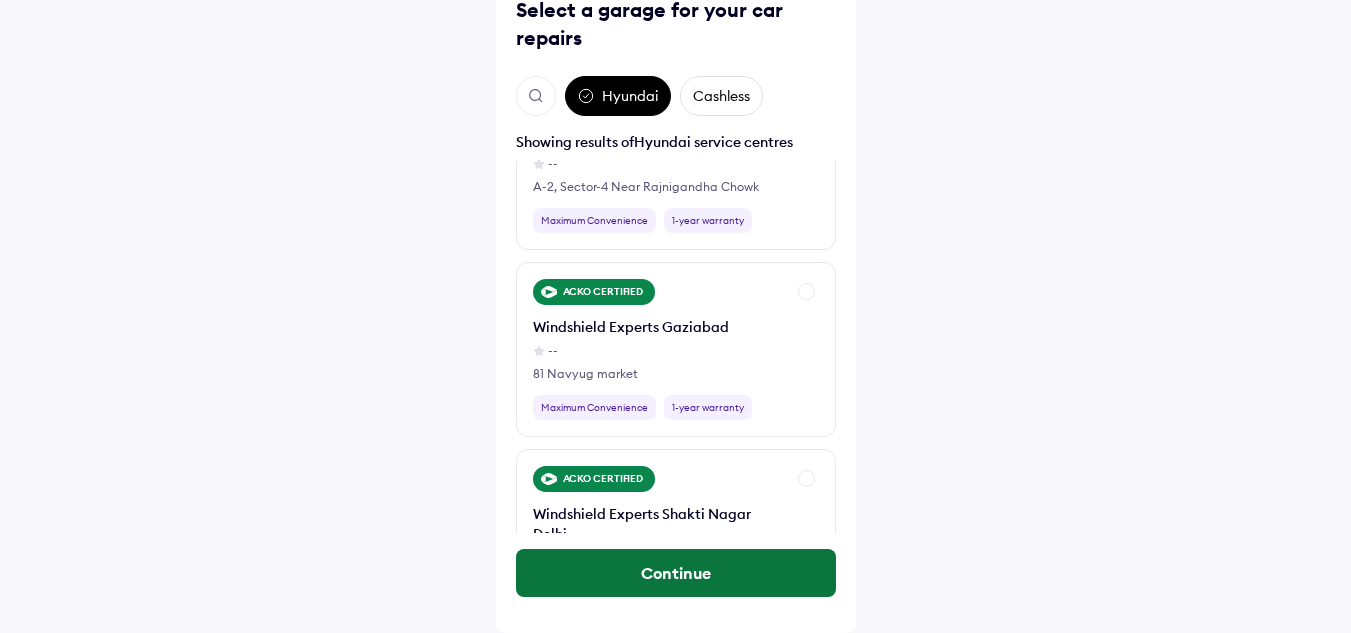 click on "Continue" at bounding box center (676, 573) 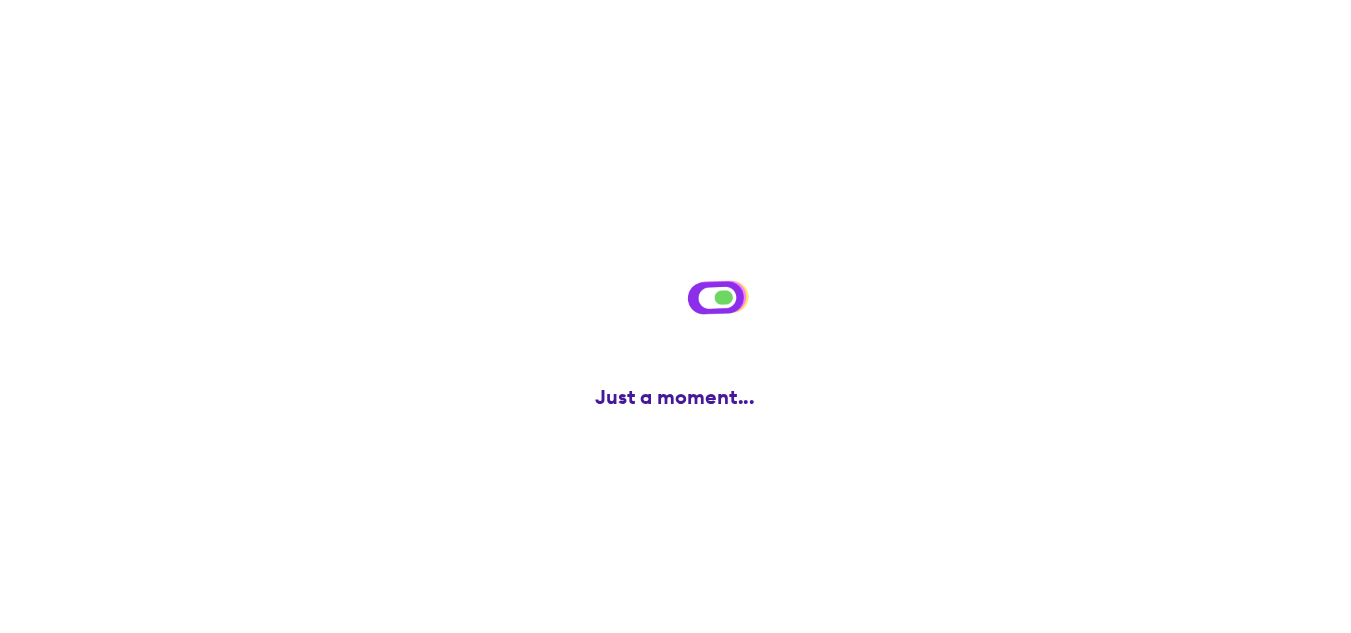scroll, scrollTop: 0, scrollLeft: 0, axis: both 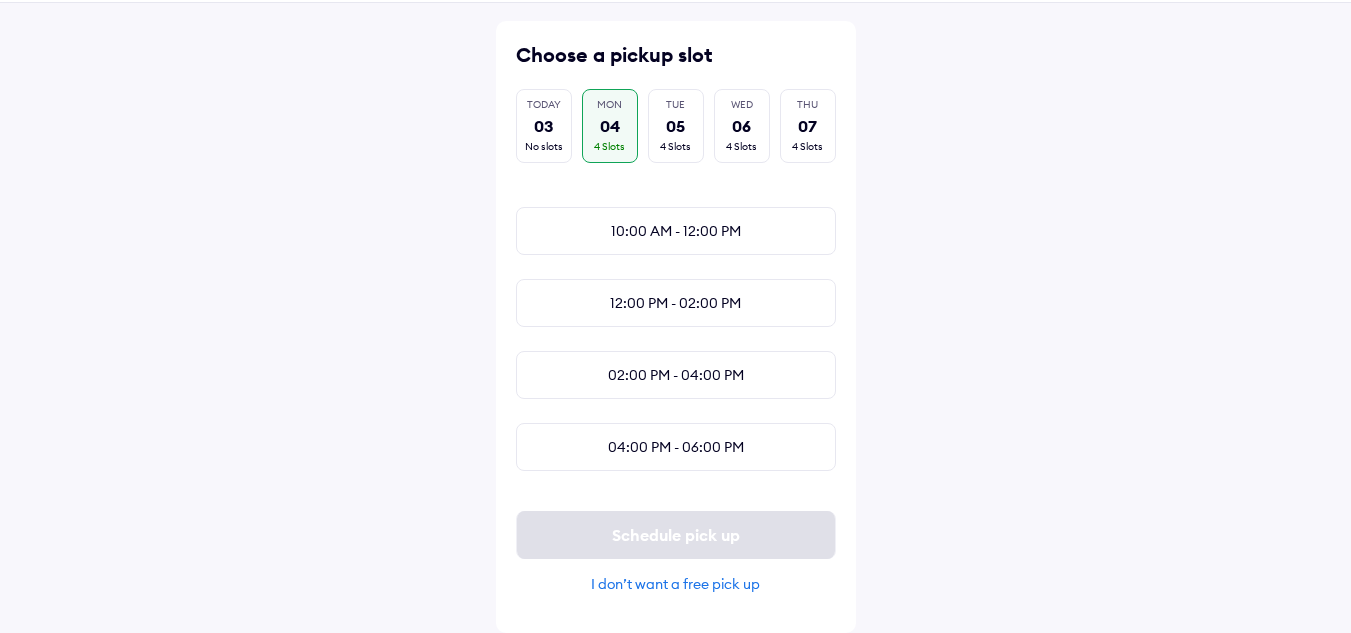 click on "I don’t want a free pick up" at bounding box center (676, 584) 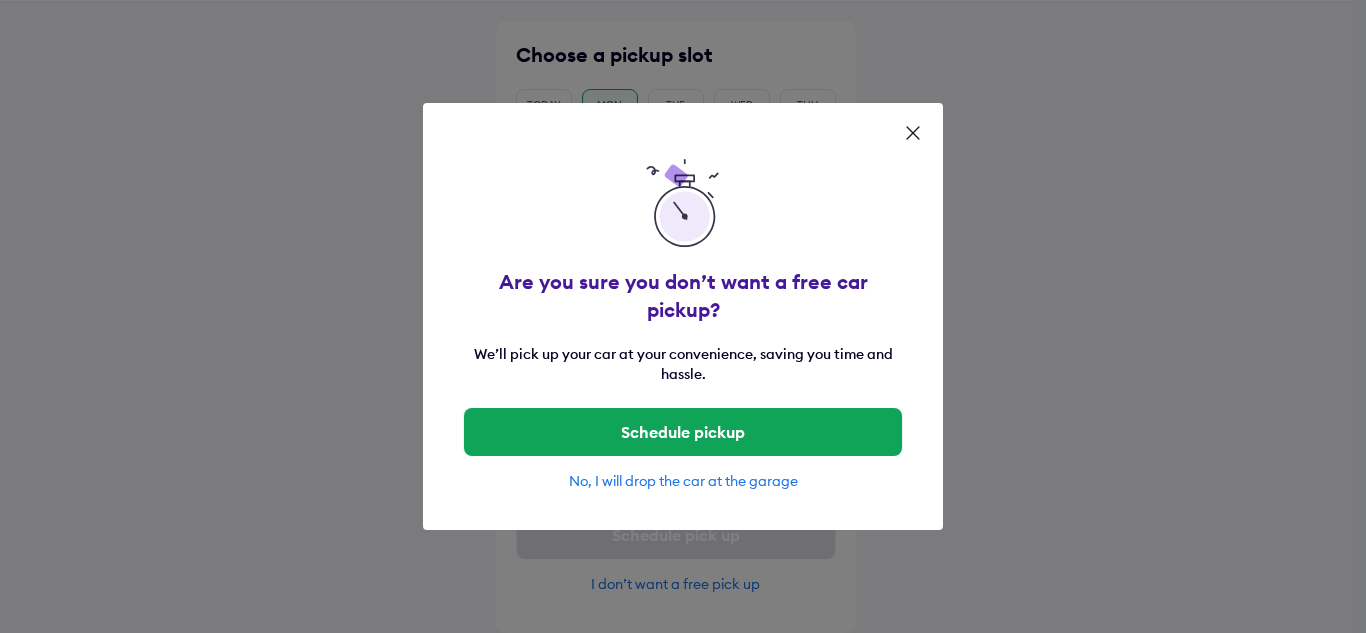 click on "Are you sure you don’t want a free car pickup? We’ll pick up your car at your convenience, saving you time and hassle. Schedule pickup No, I will drop the car at the garage" at bounding box center [683, 316] 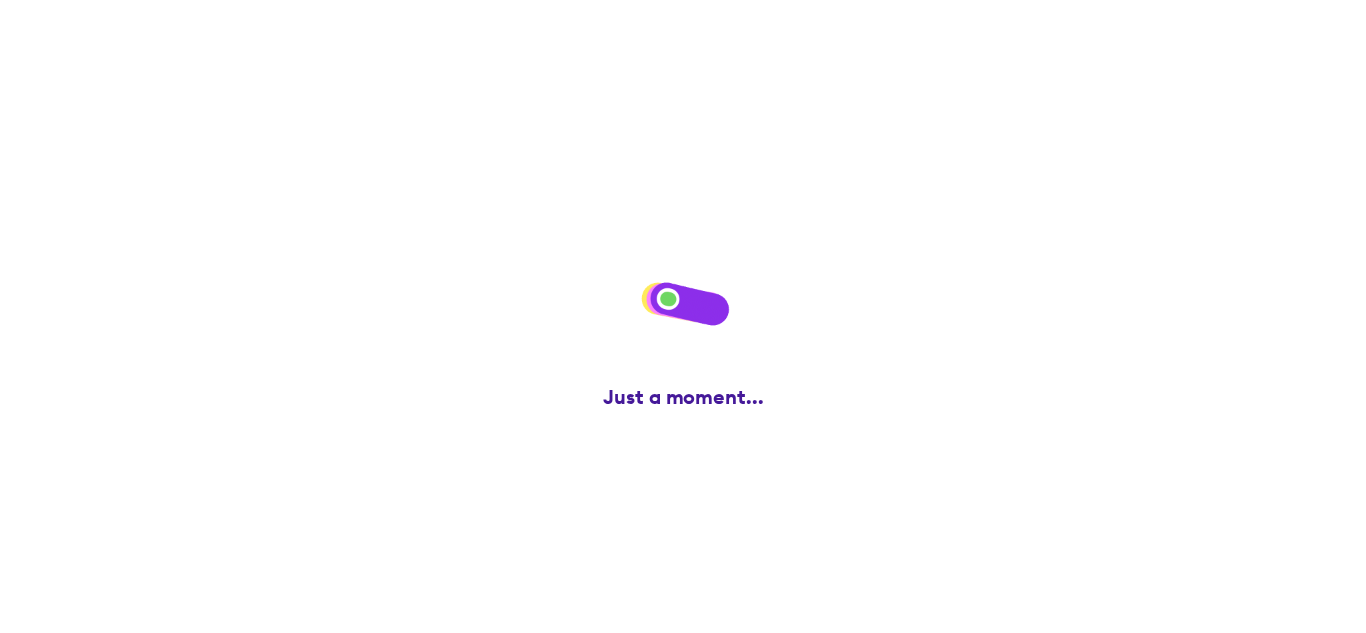 scroll, scrollTop: 0, scrollLeft: 0, axis: both 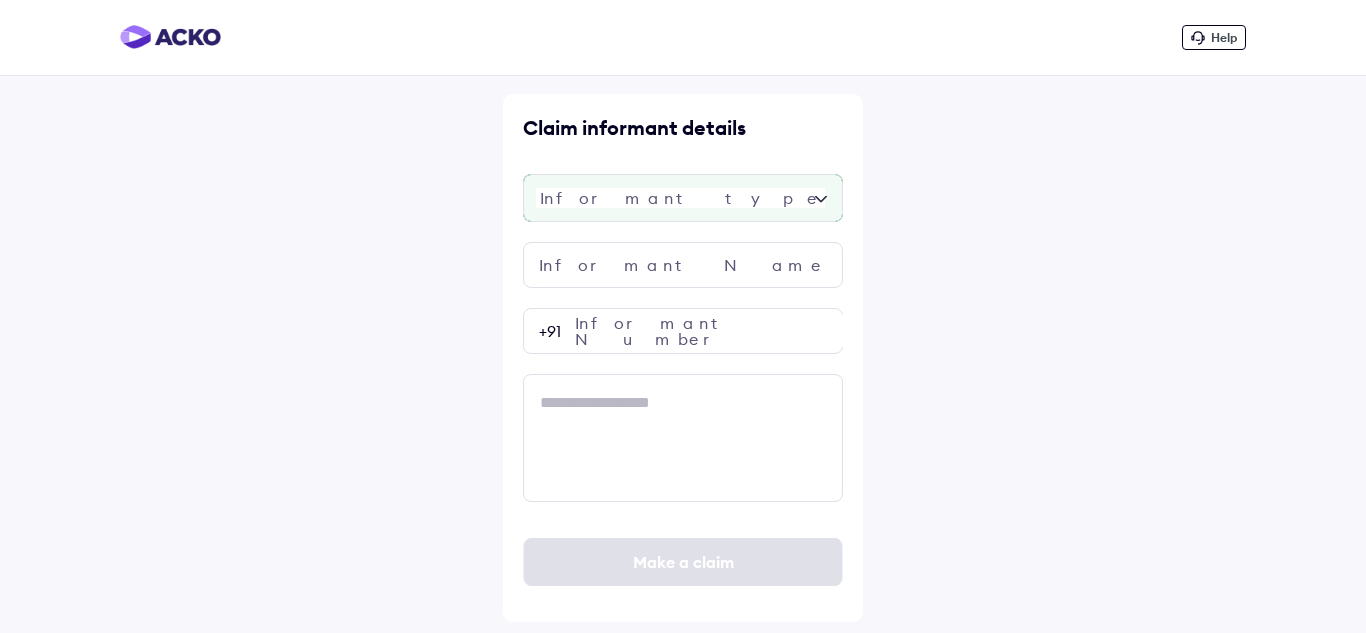 click at bounding box center [683, 198] 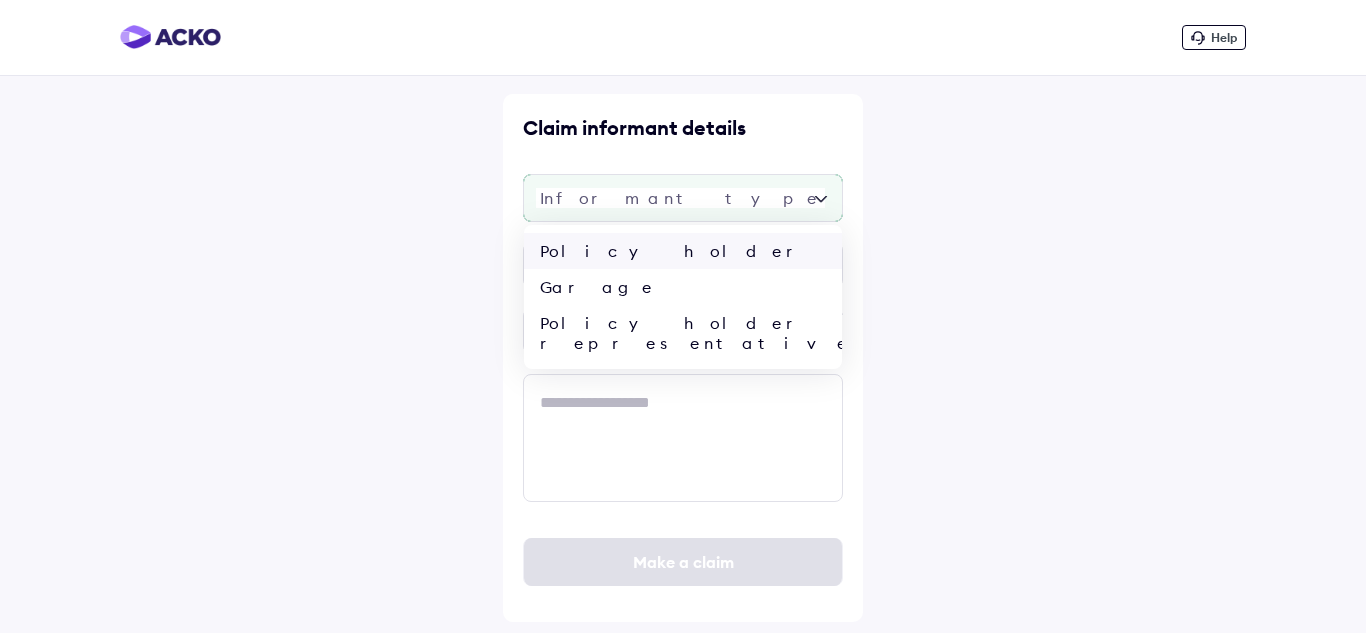 click on "Policy holder" at bounding box center (683, 251) 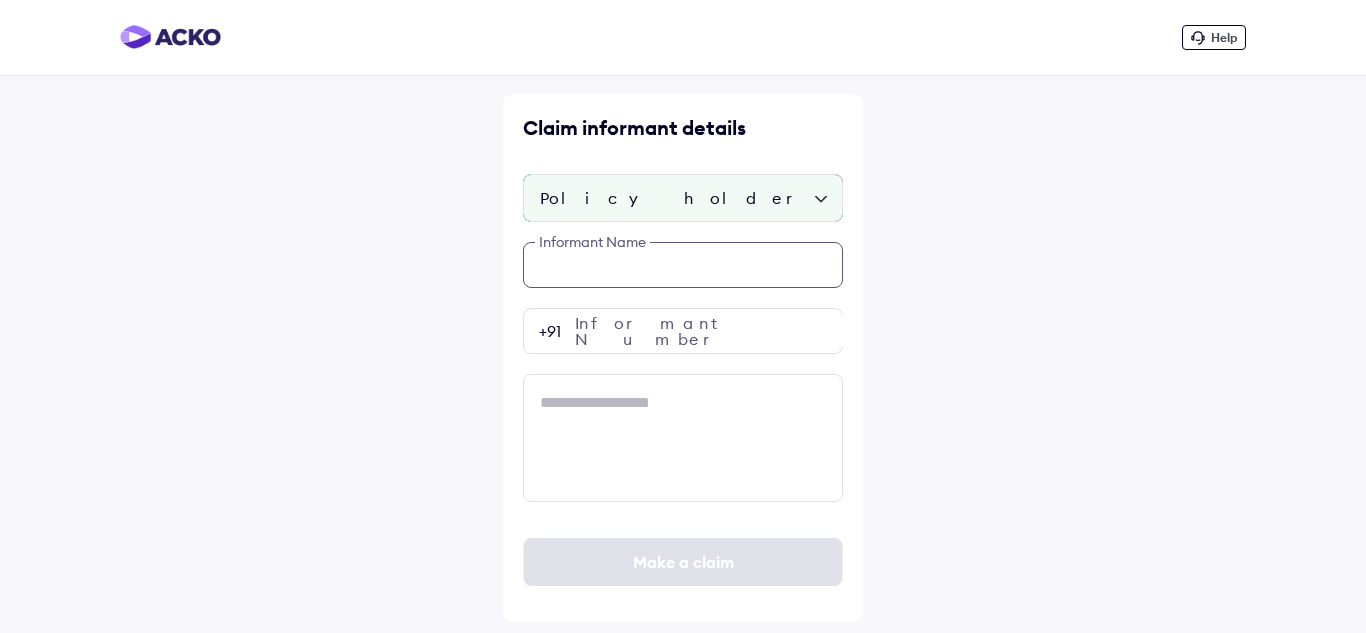 click at bounding box center (683, 265) 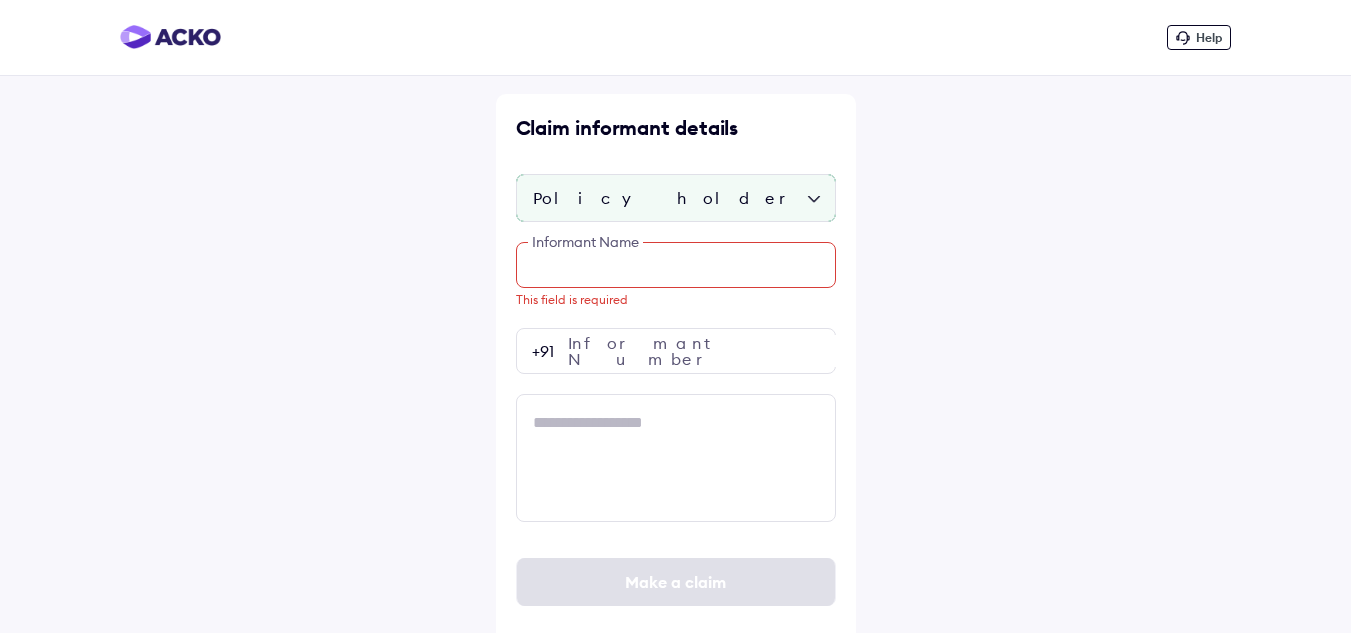 click at bounding box center (676, 265) 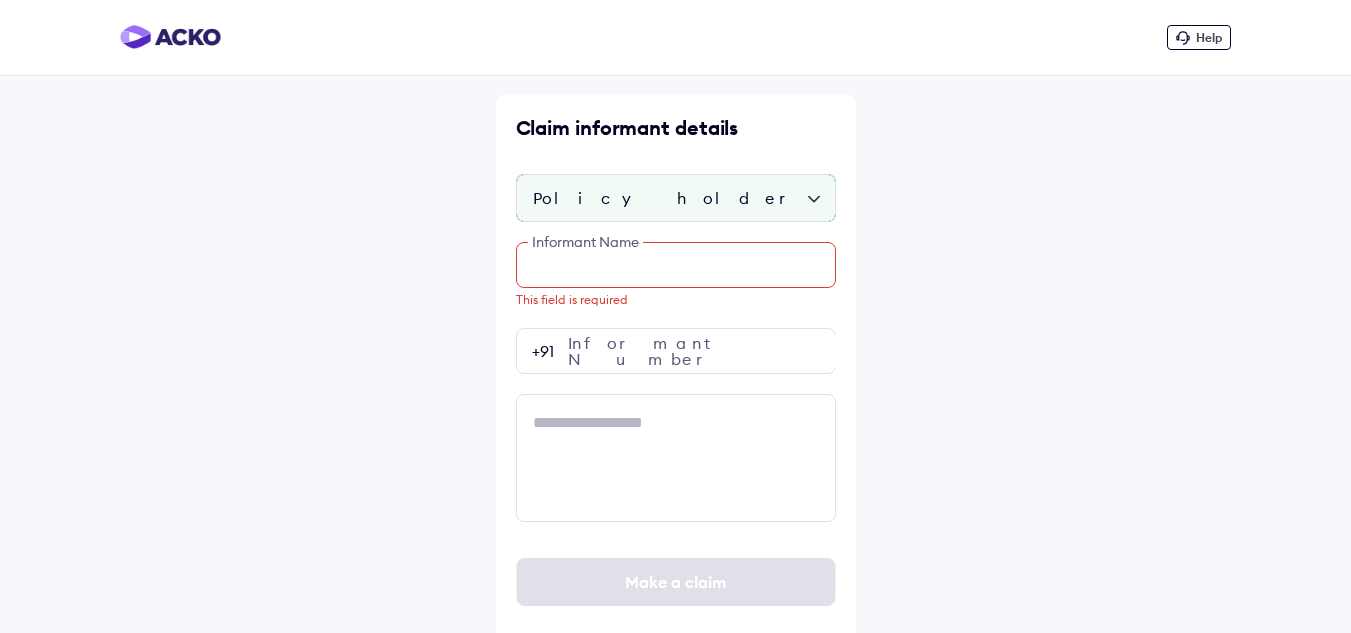 paste on "**********" 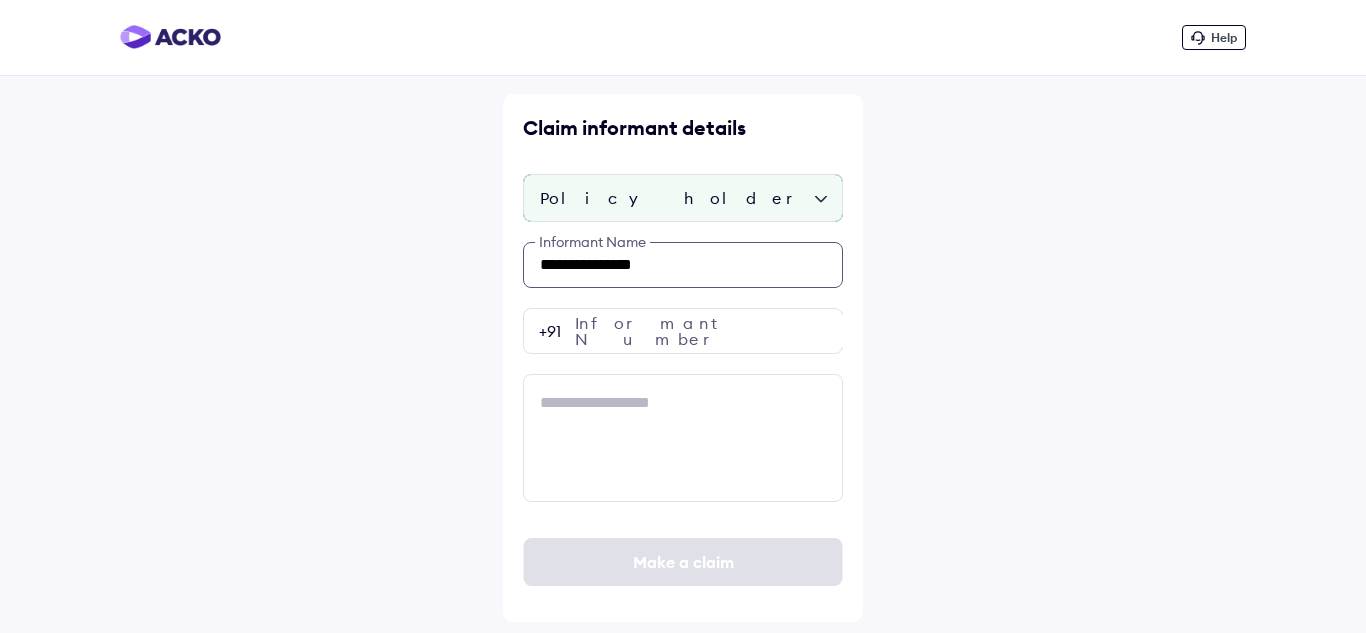 type on "**********" 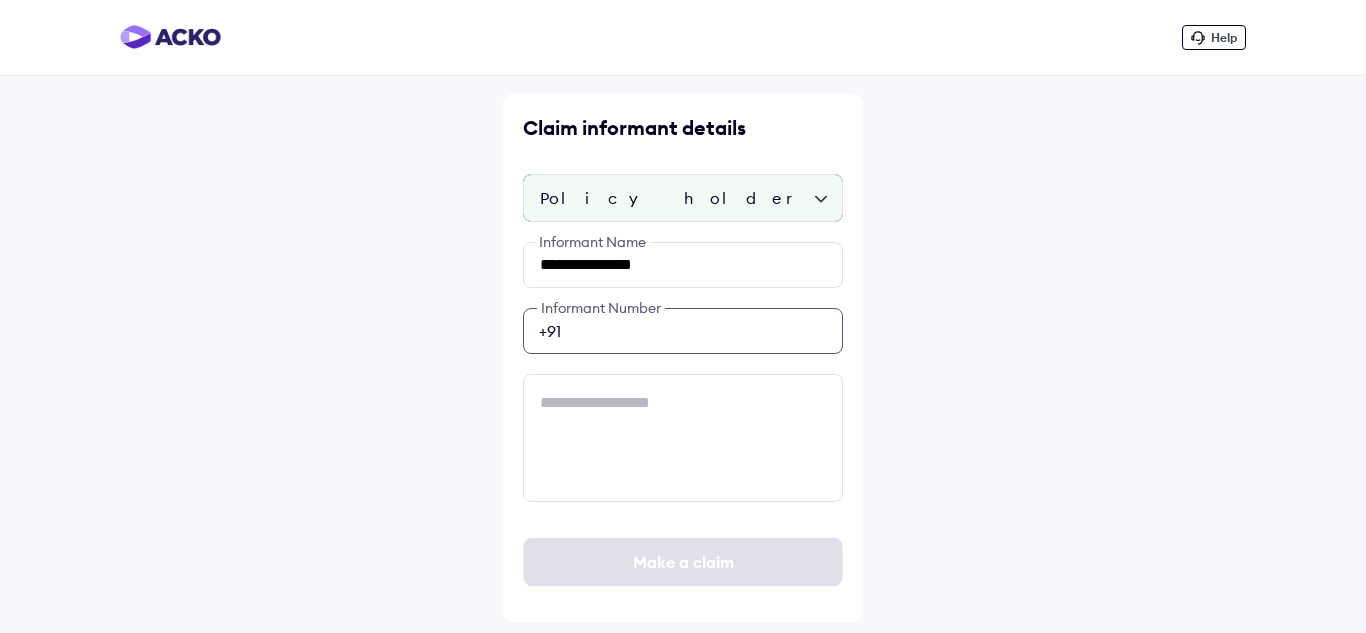 drag, startPoint x: 609, startPoint y: 334, endPoint x: 624, endPoint y: 333, distance: 15.033297 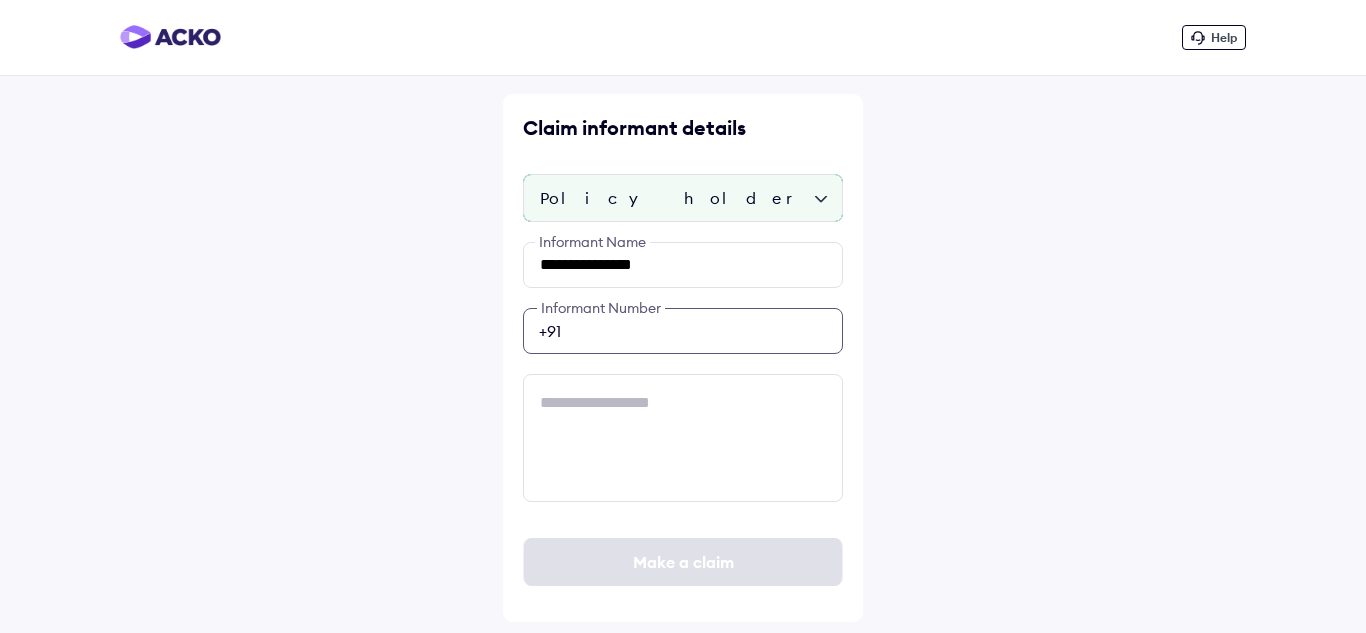 click at bounding box center (683, 331) 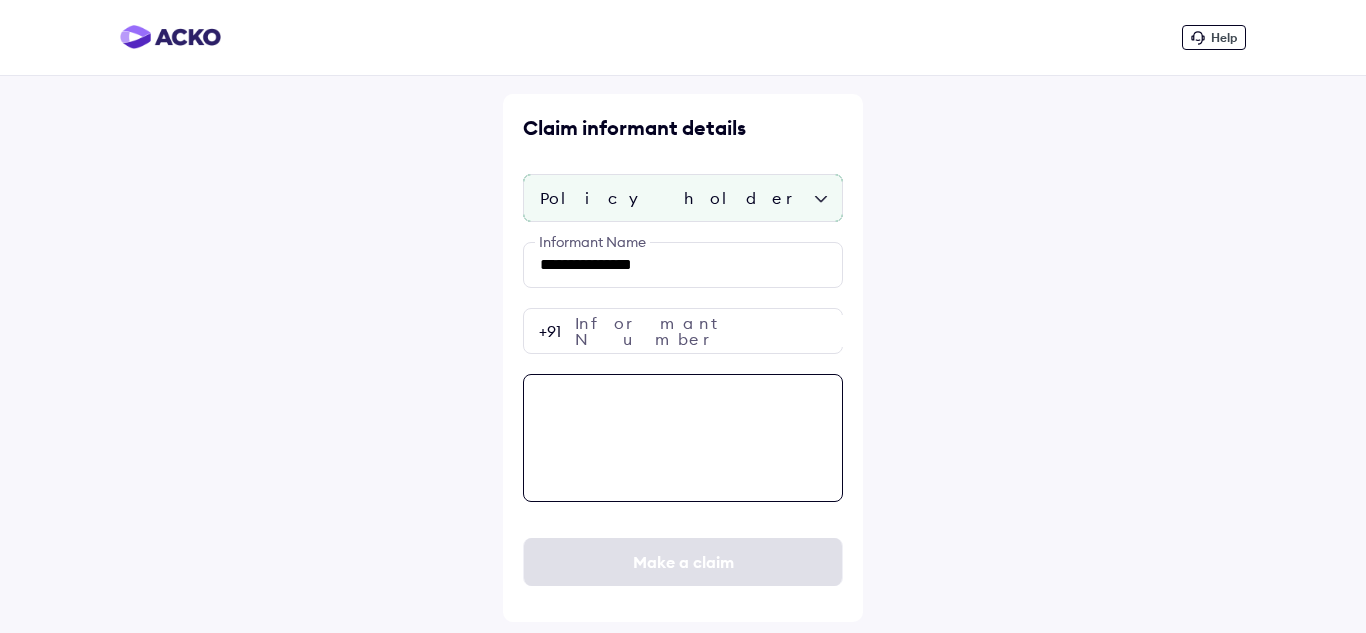 click at bounding box center [683, 438] 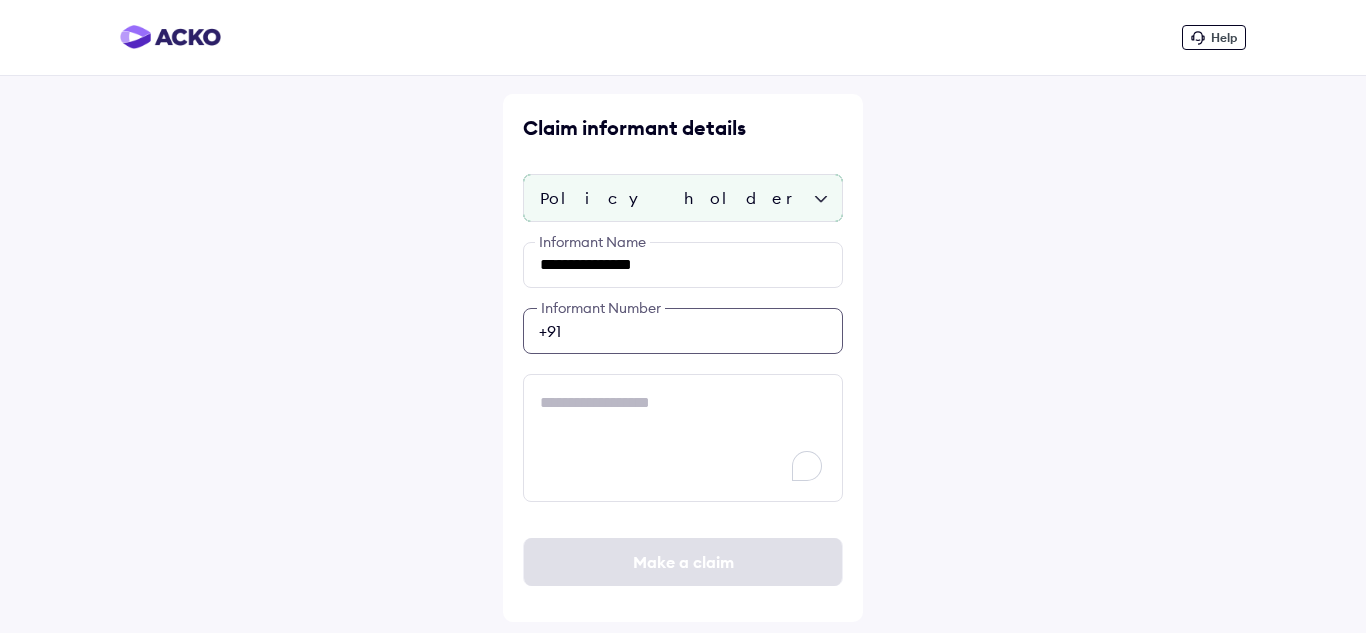 click at bounding box center (683, 331) 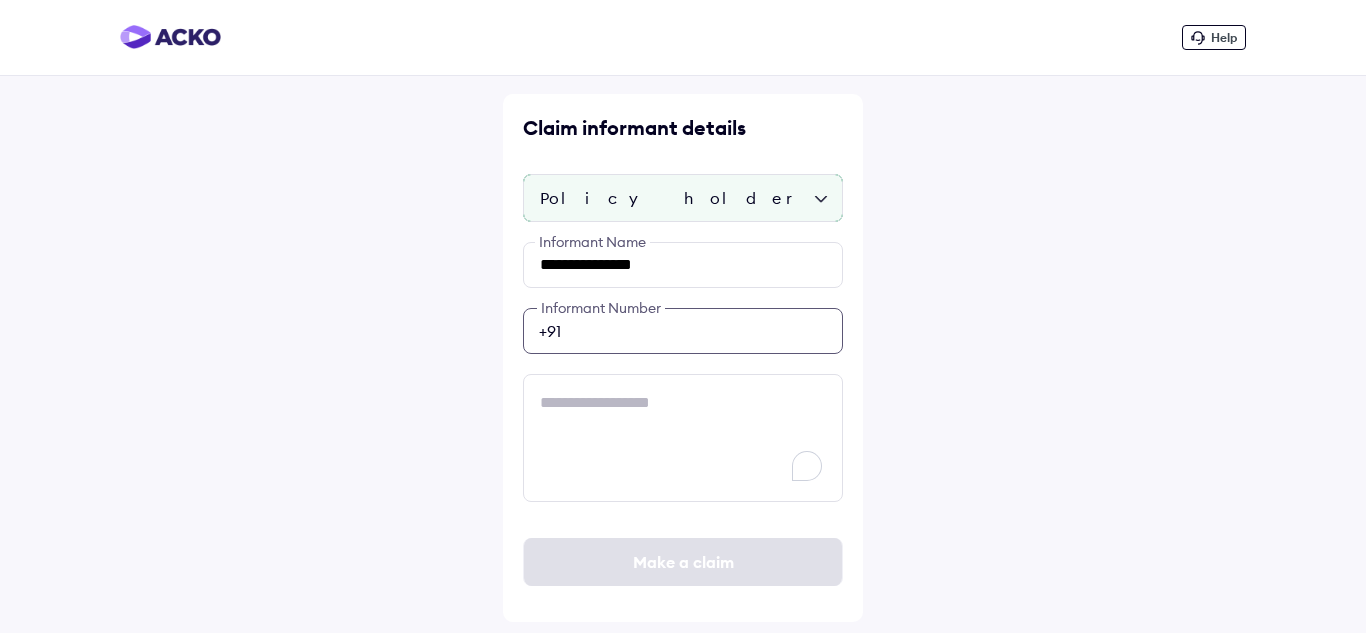 paste on "**********" 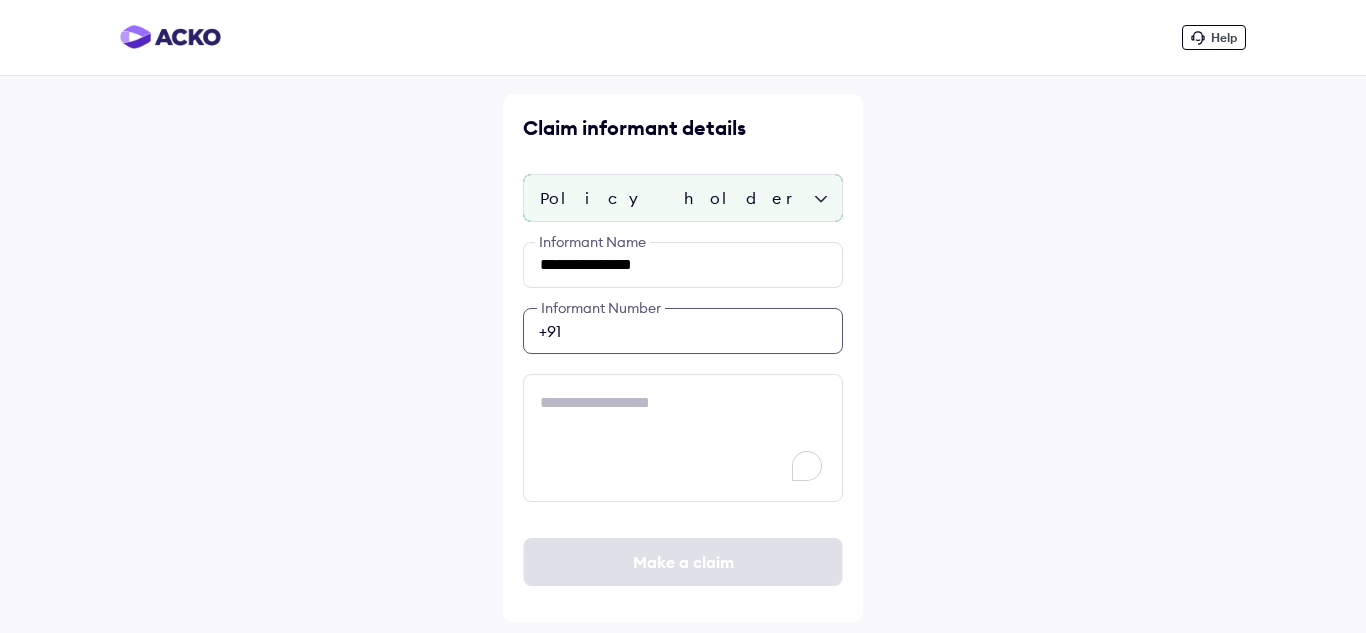 type on "**********" 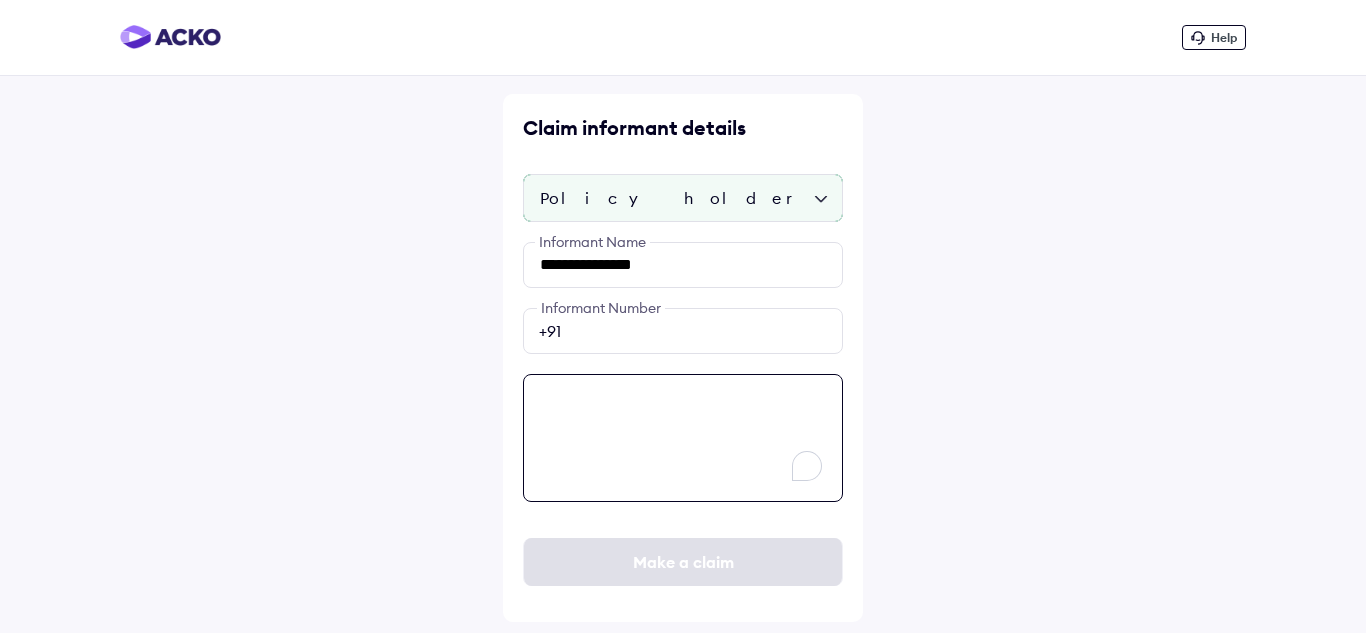 click at bounding box center (683, 438) 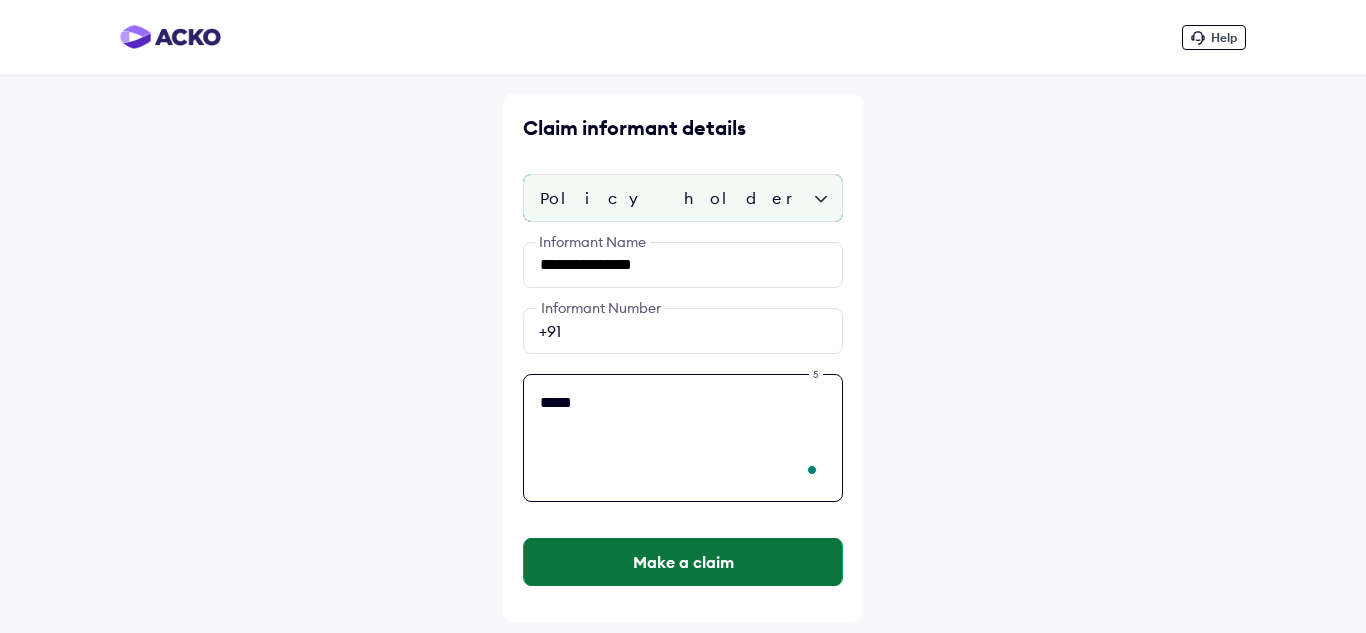 type on "*****" 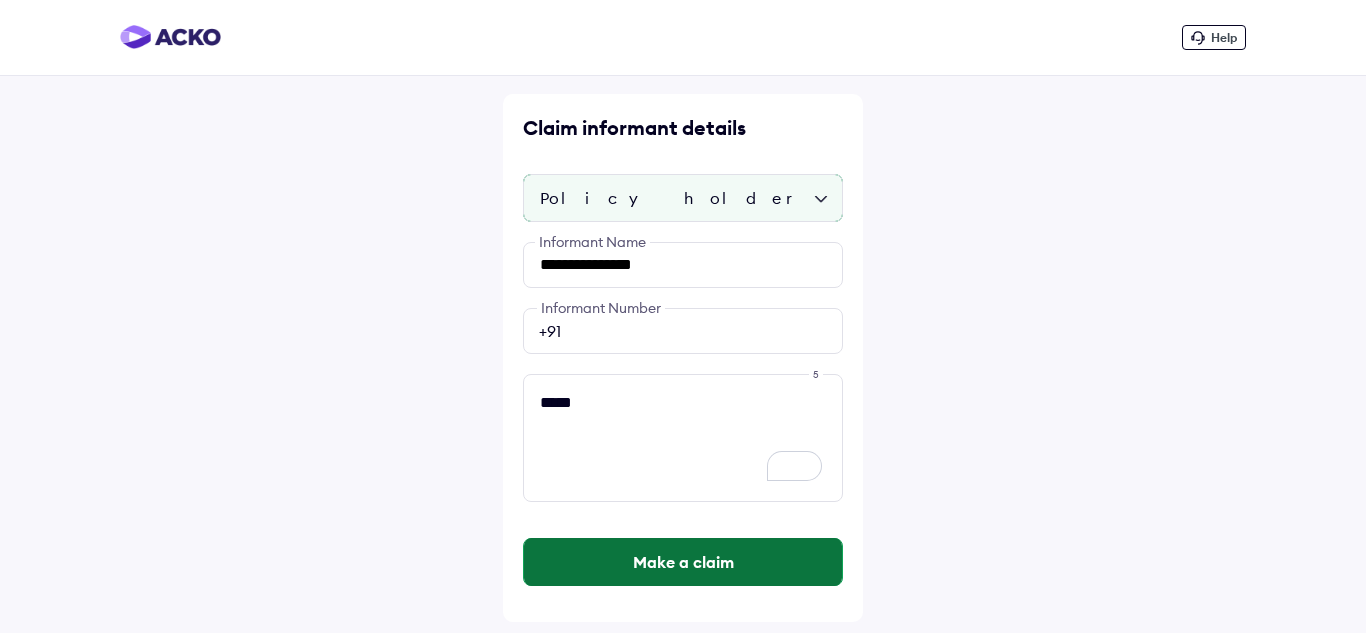 drag, startPoint x: 670, startPoint y: 567, endPoint x: 679, endPoint y: 572, distance: 10.29563 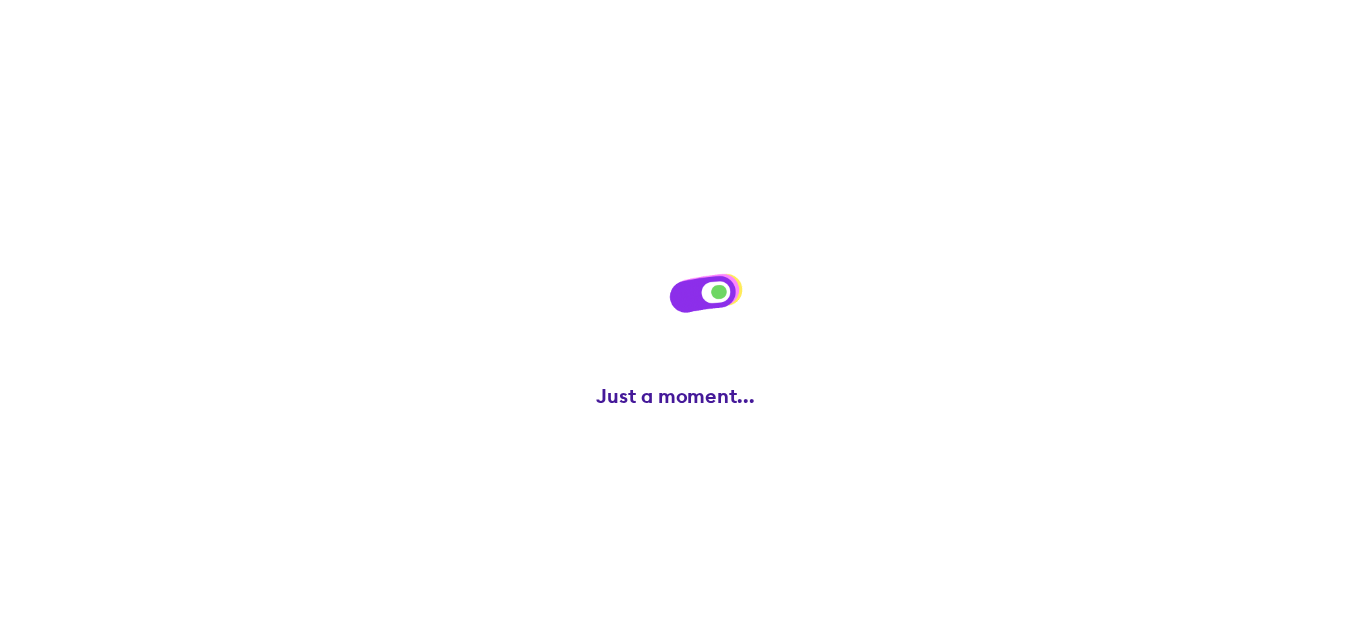 scroll, scrollTop: 1, scrollLeft: 0, axis: vertical 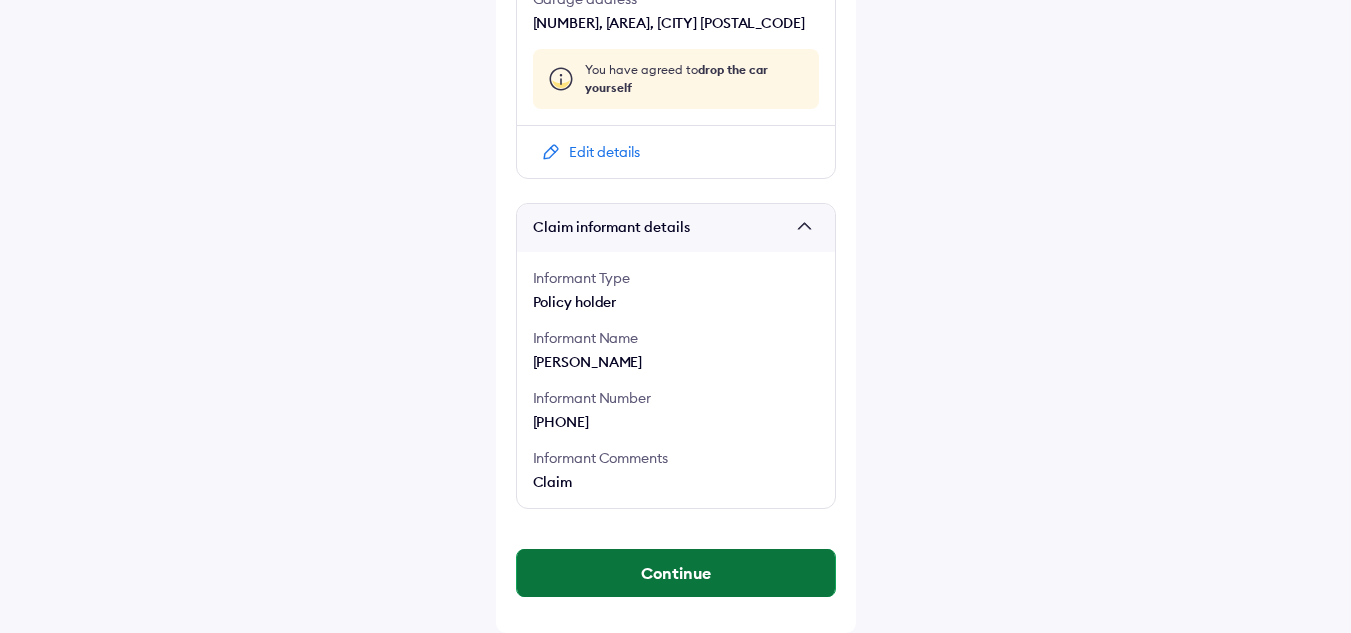 drag, startPoint x: 642, startPoint y: 572, endPoint x: 800, endPoint y: 591, distance: 159.1383 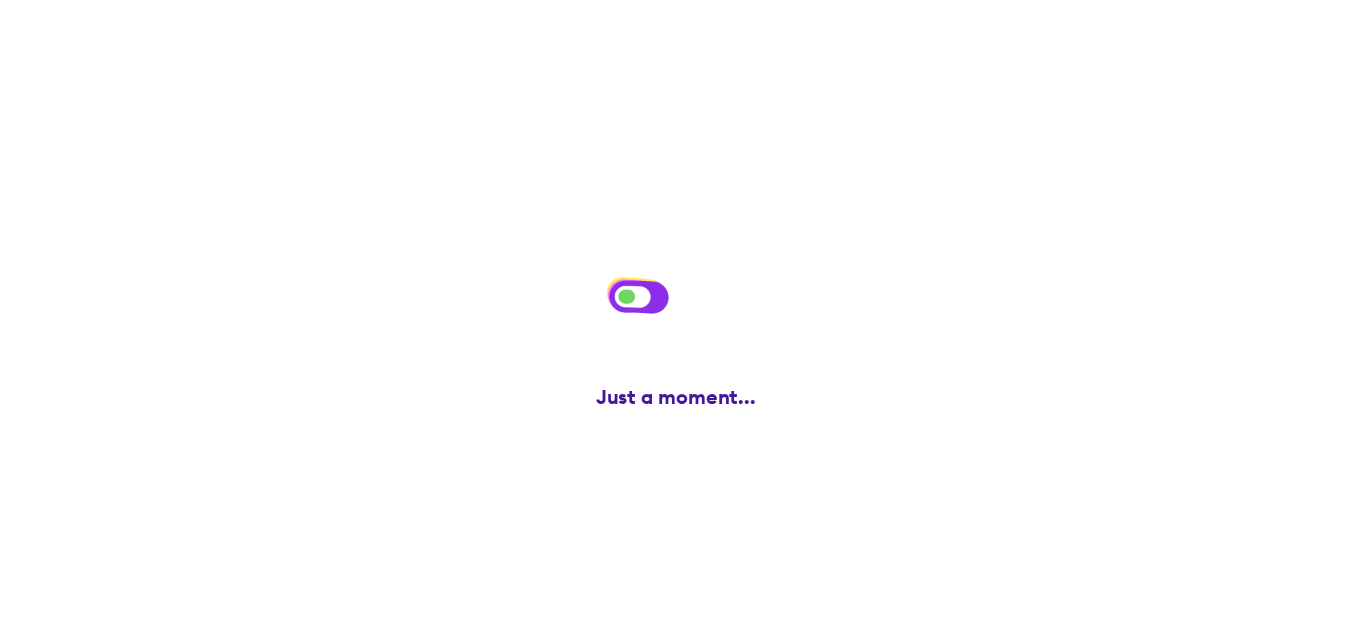 scroll, scrollTop: 0, scrollLeft: 0, axis: both 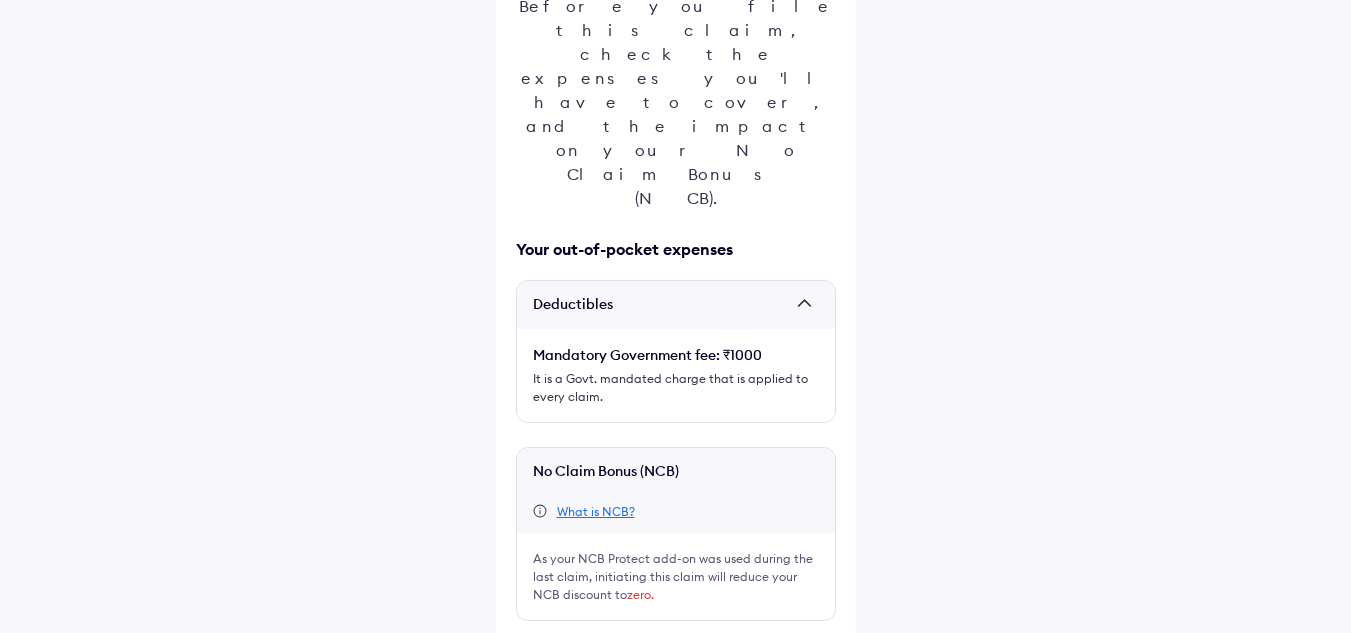 drag, startPoint x: 527, startPoint y: 512, endPoint x: 575, endPoint y: 539, distance: 55.072678 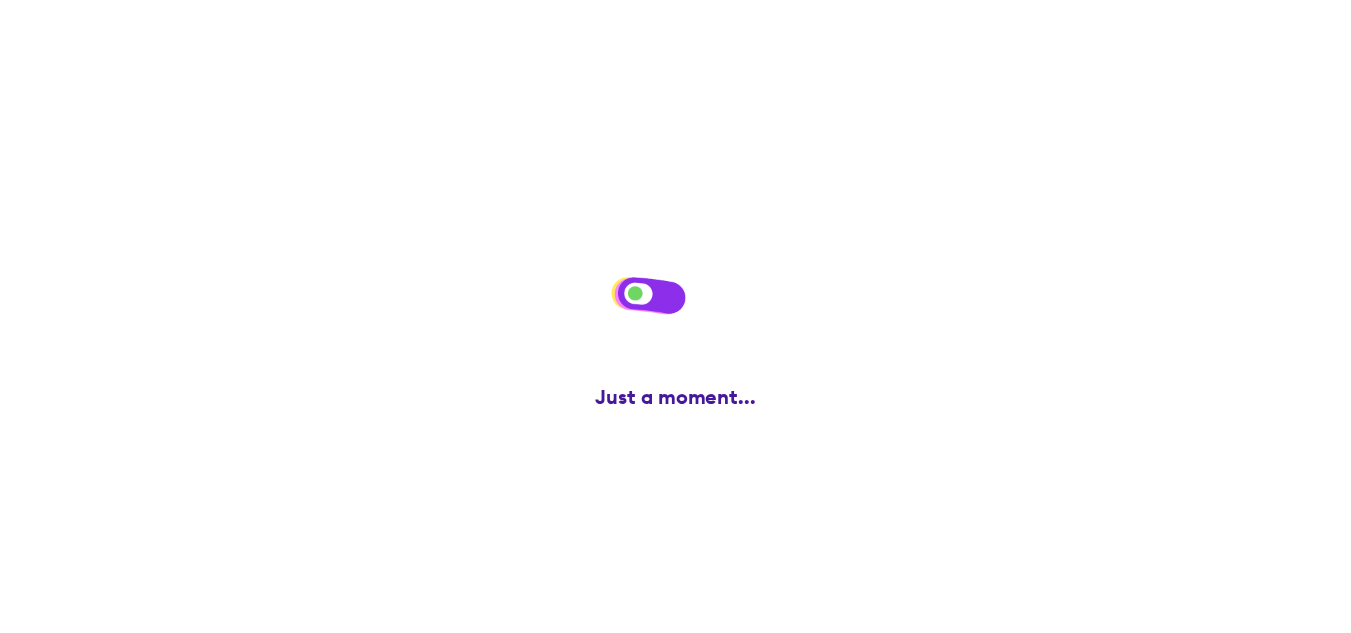 scroll, scrollTop: 0, scrollLeft: 0, axis: both 